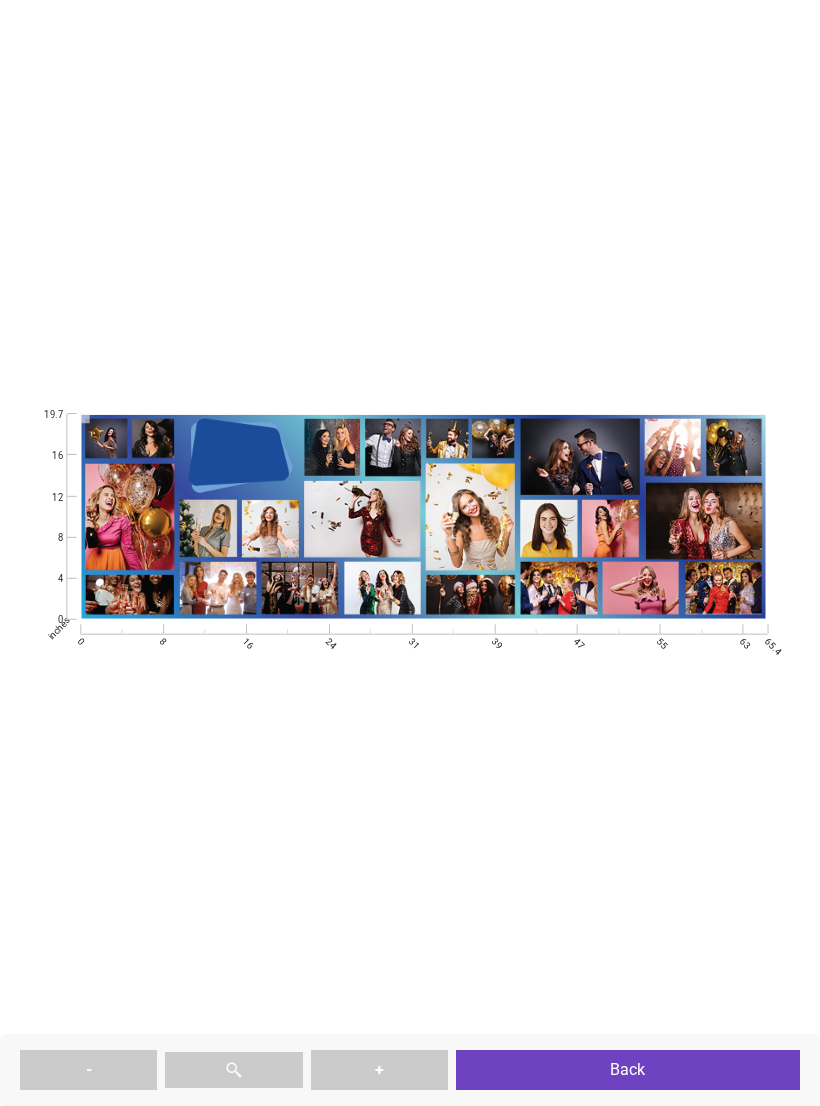 scroll, scrollTop: 0, scrollLeft: 0, axis: both 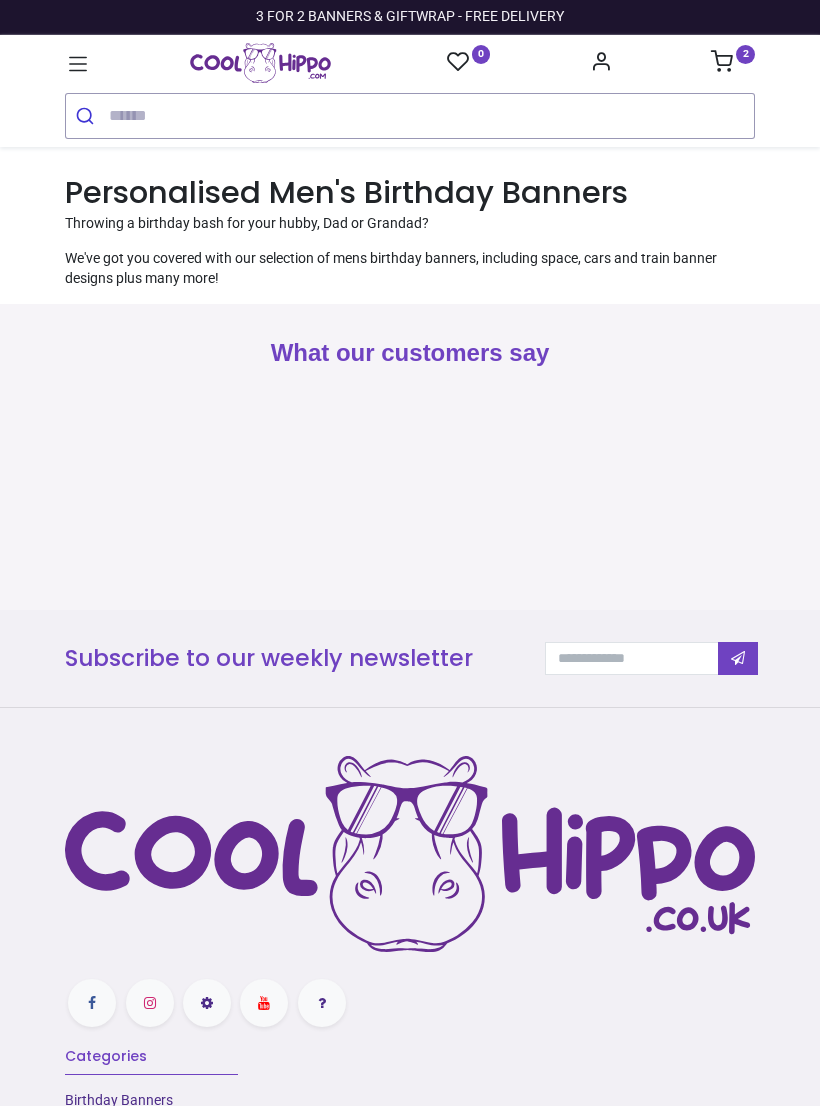 type on "**********" 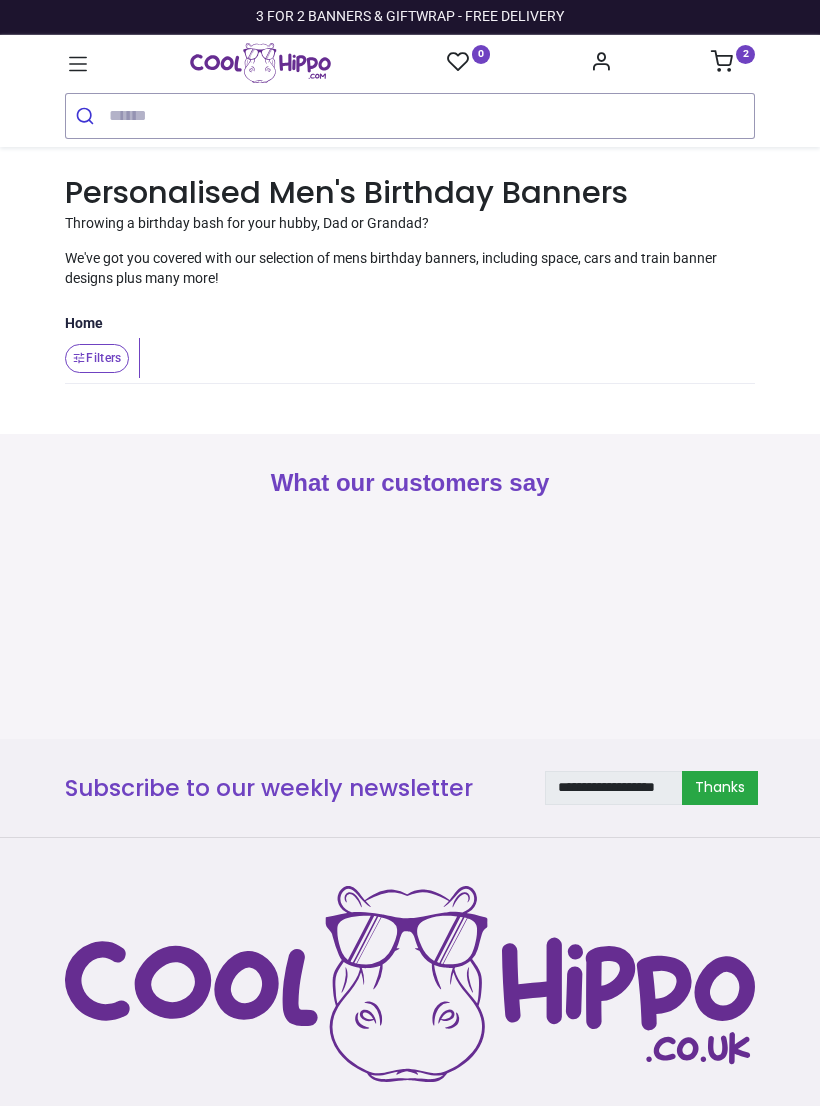 scroll, scrollTop: 0, scrollLeft: 0, axis: both 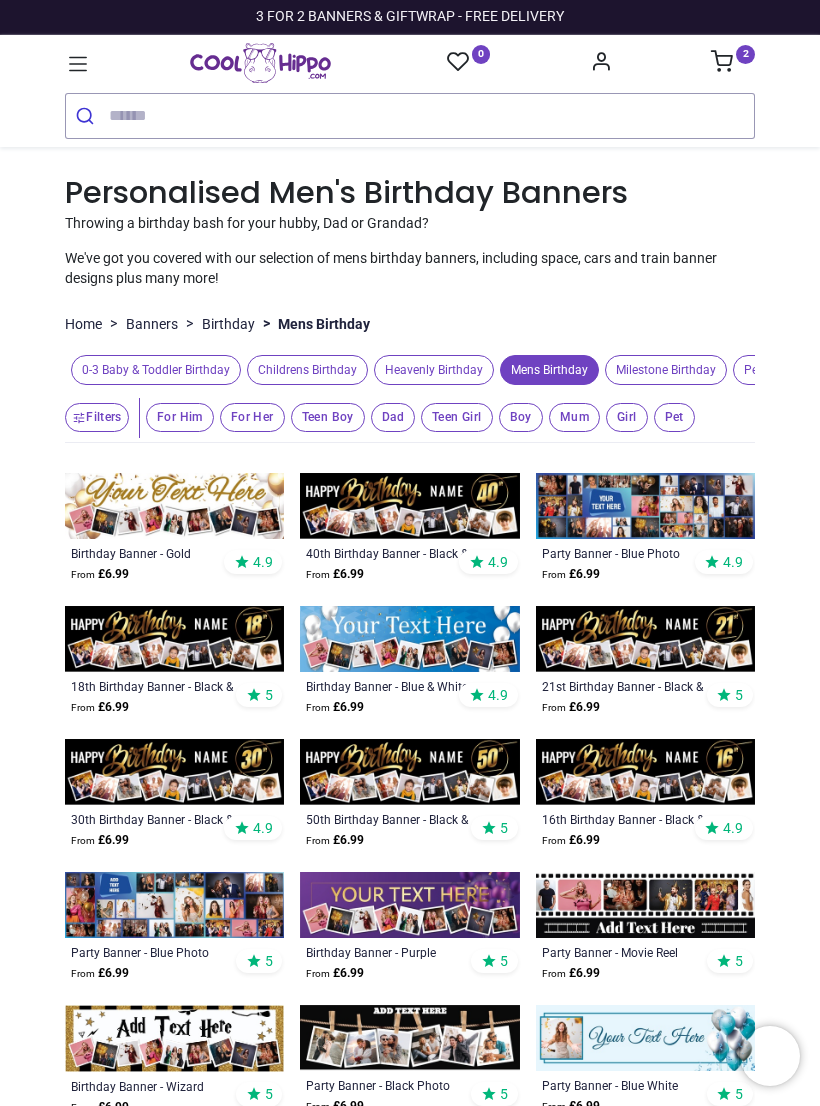 click at bounding box center [645, 506] 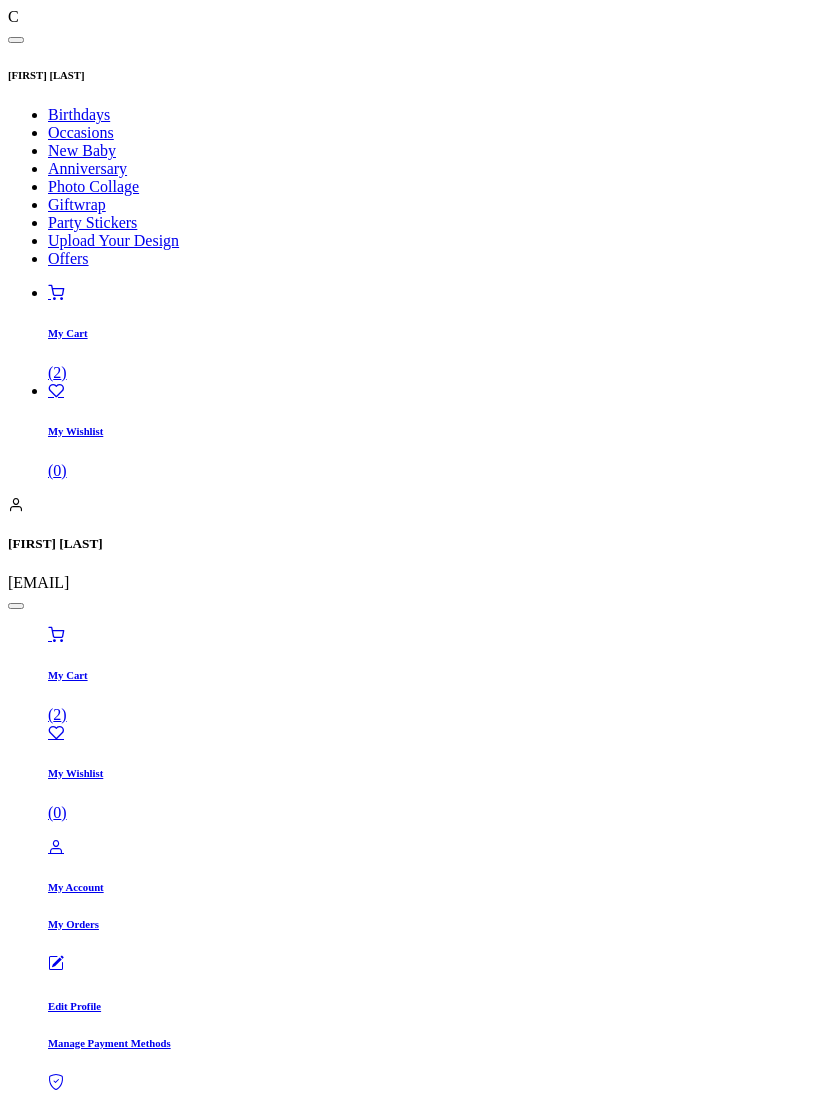 scroll, scrollTop: 0, scrollLeft: 0, axis: both 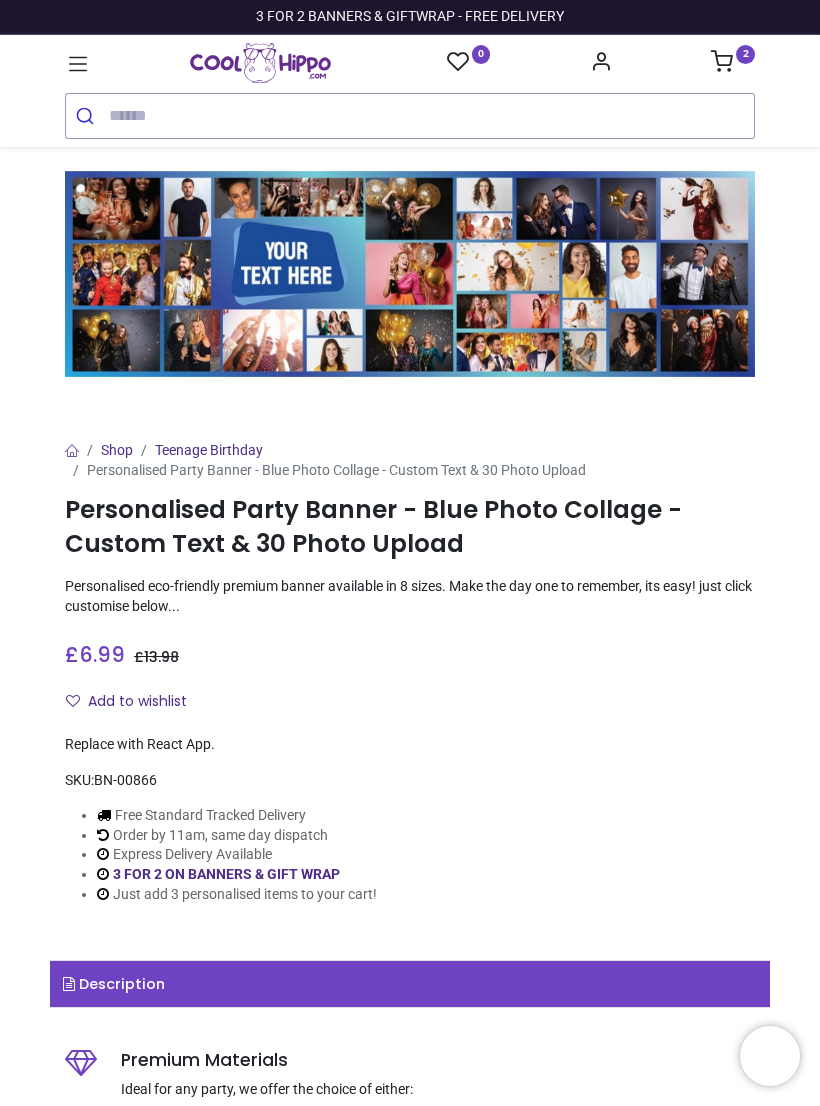 type on "**********" 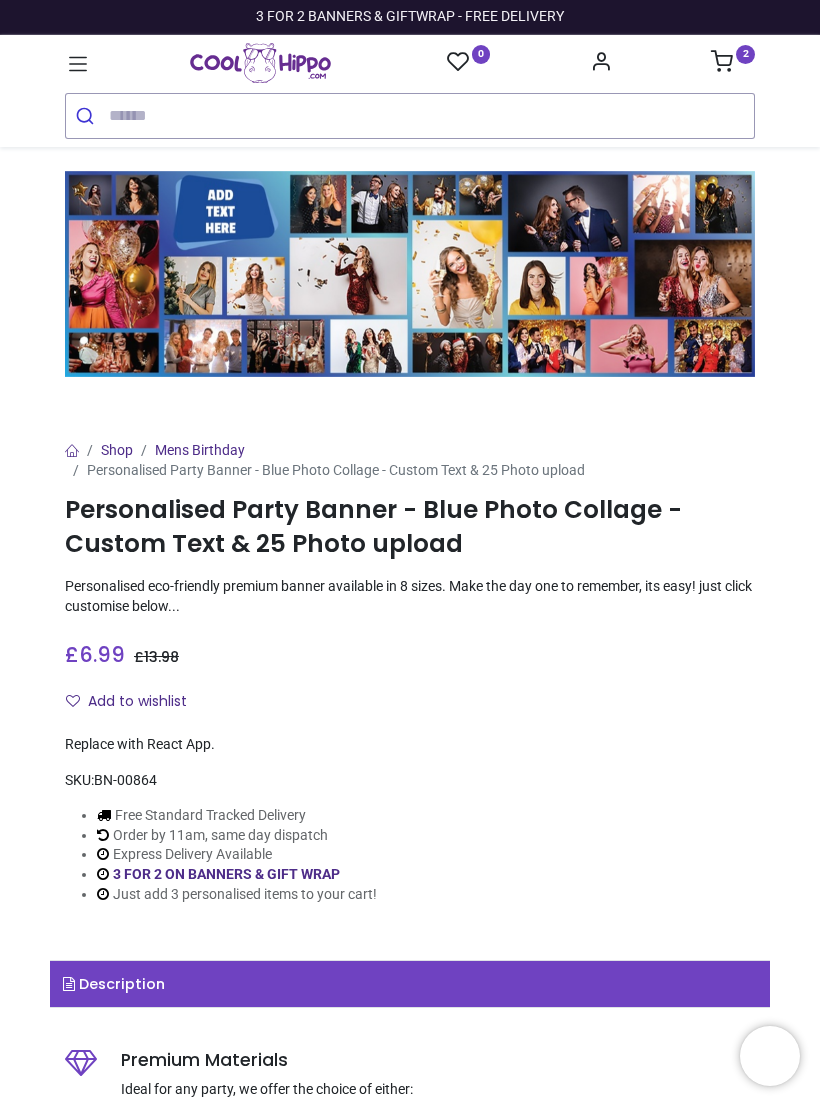 scroll, scrollTop: 0, scrollLeft: 0, axis: both 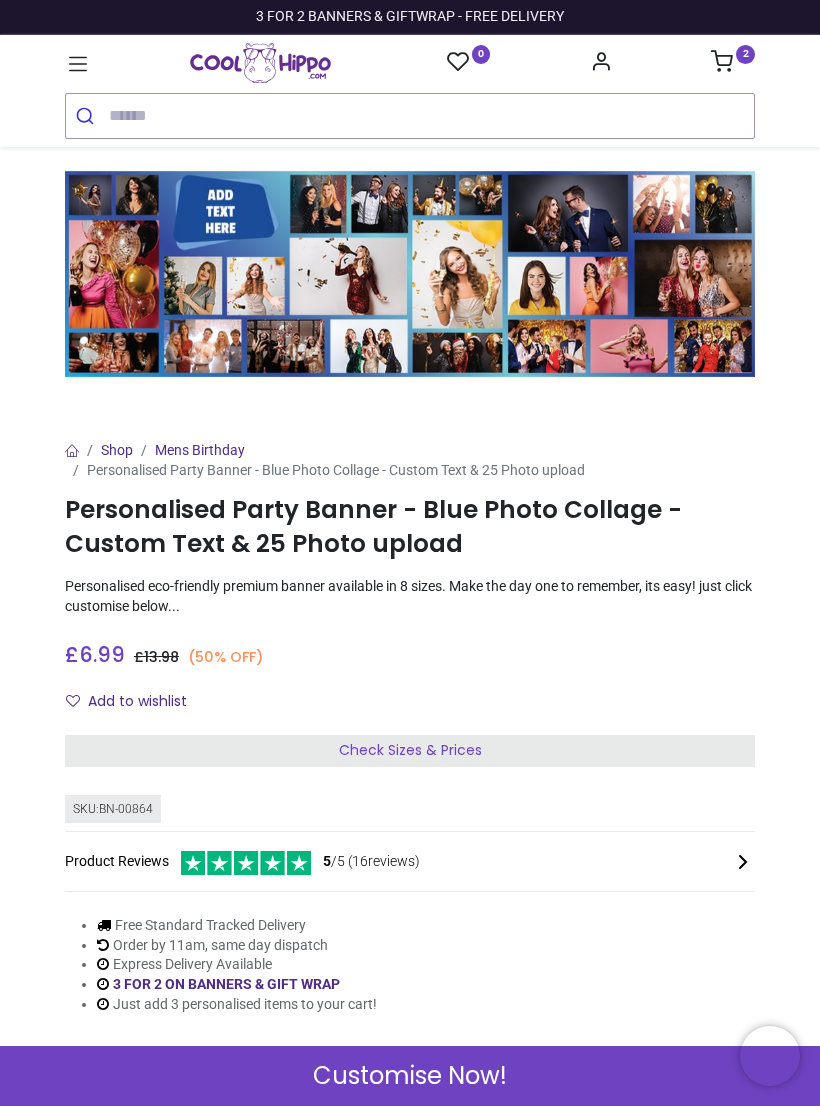 click on "Check Sizes & Prices" at bounding box center (410, 750) 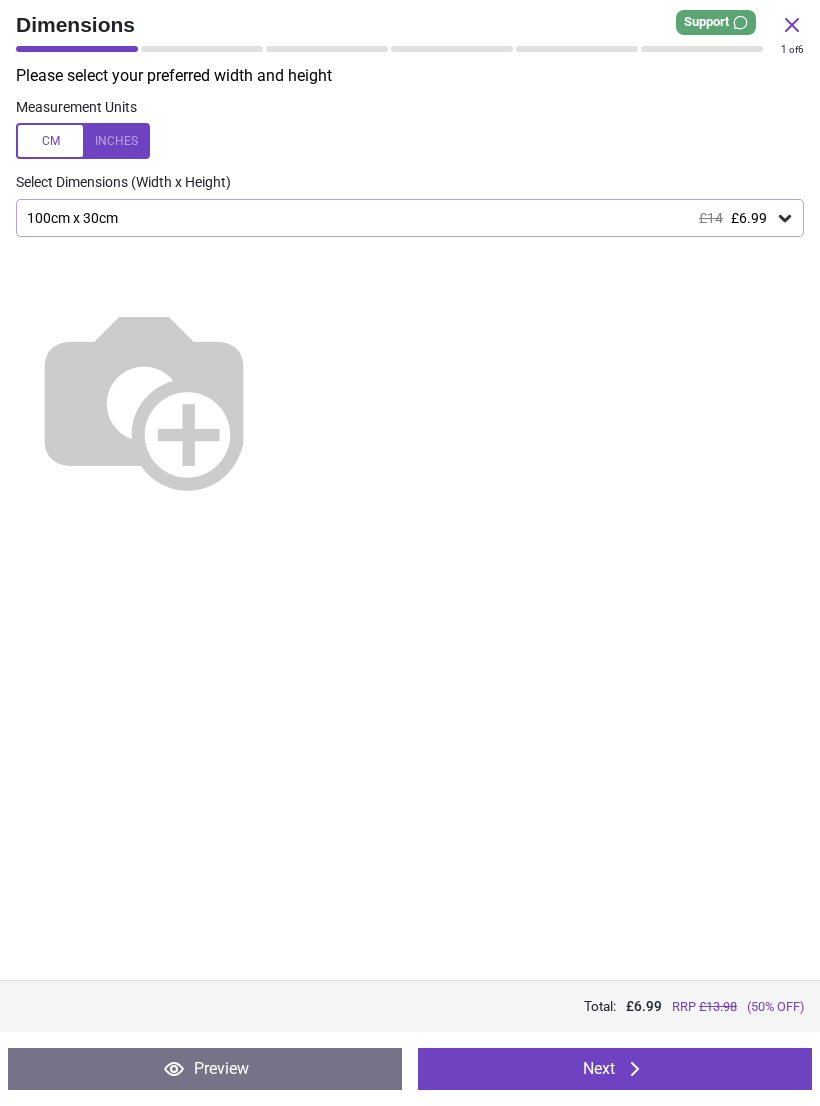 click on "100cm  x  30cm       £14 £6.99" at bounding box center (400, 218) 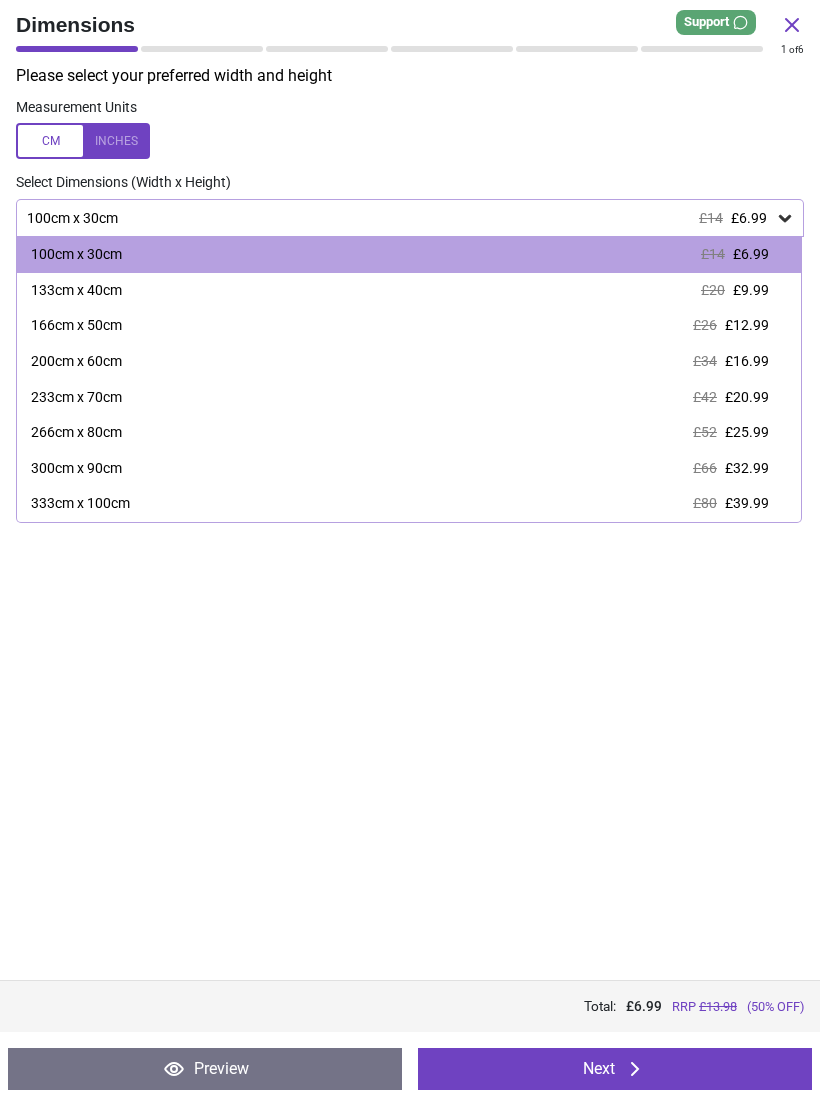 click at bounding box center (83, 141) 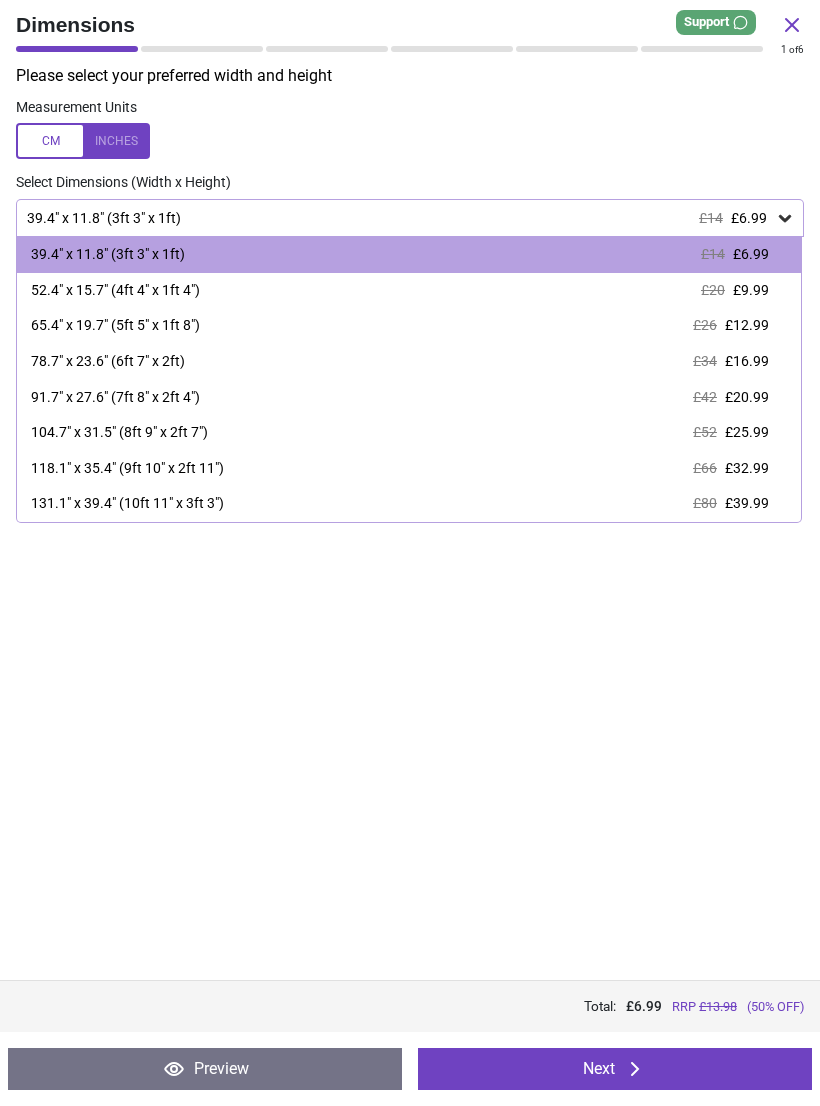 click on "65.4"  x  19.7"    (5ft 5" x 1ft 8")" at bounding box center [115, 326] 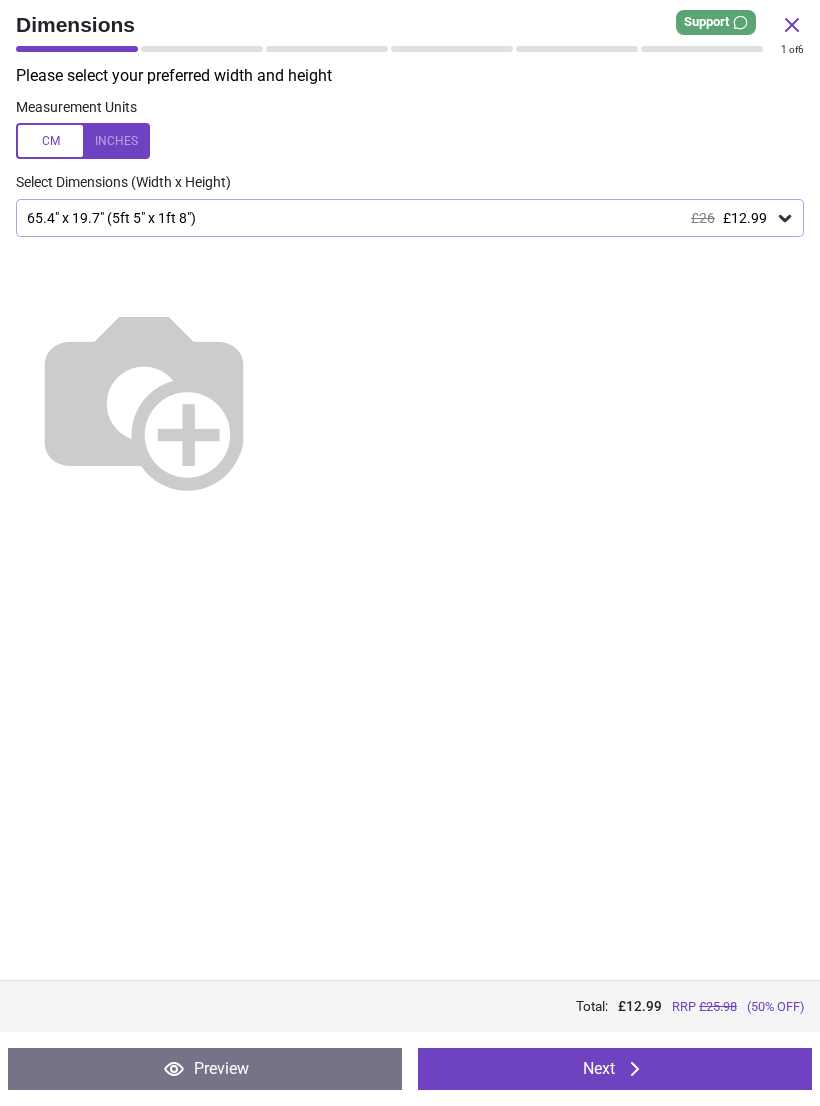 click 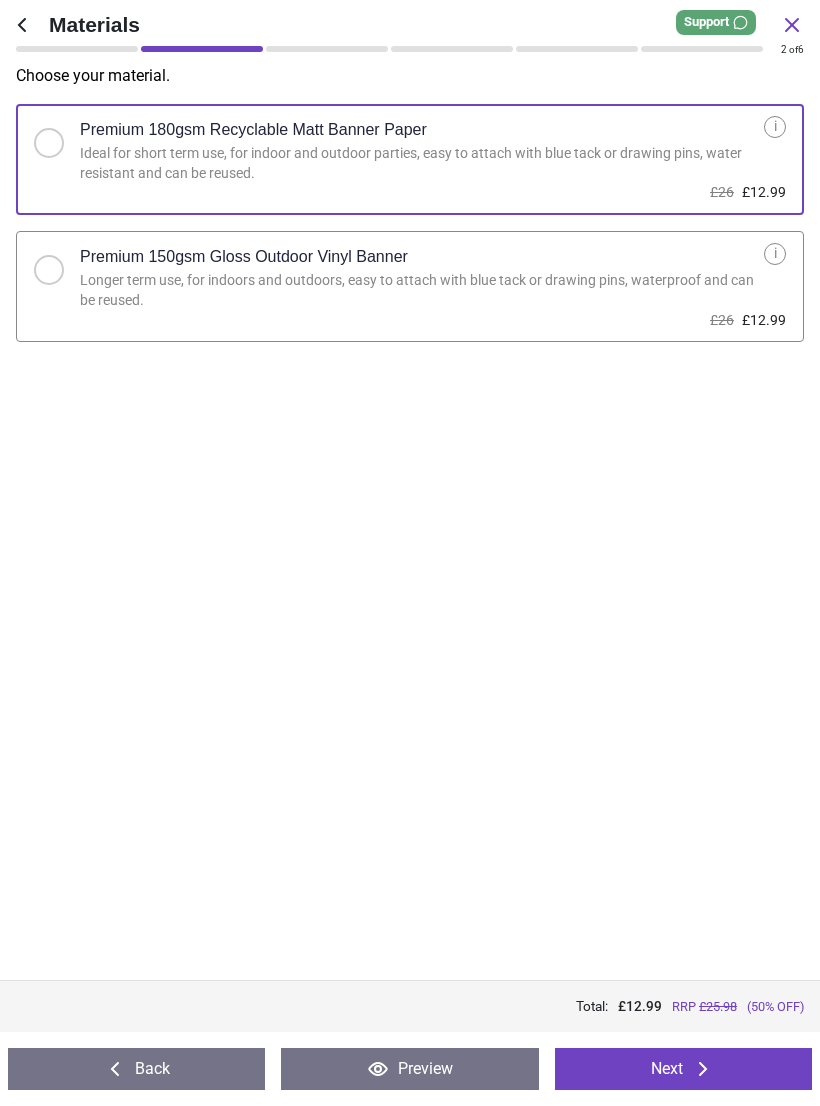 click on "Next" at bounding box center [683, 1069] 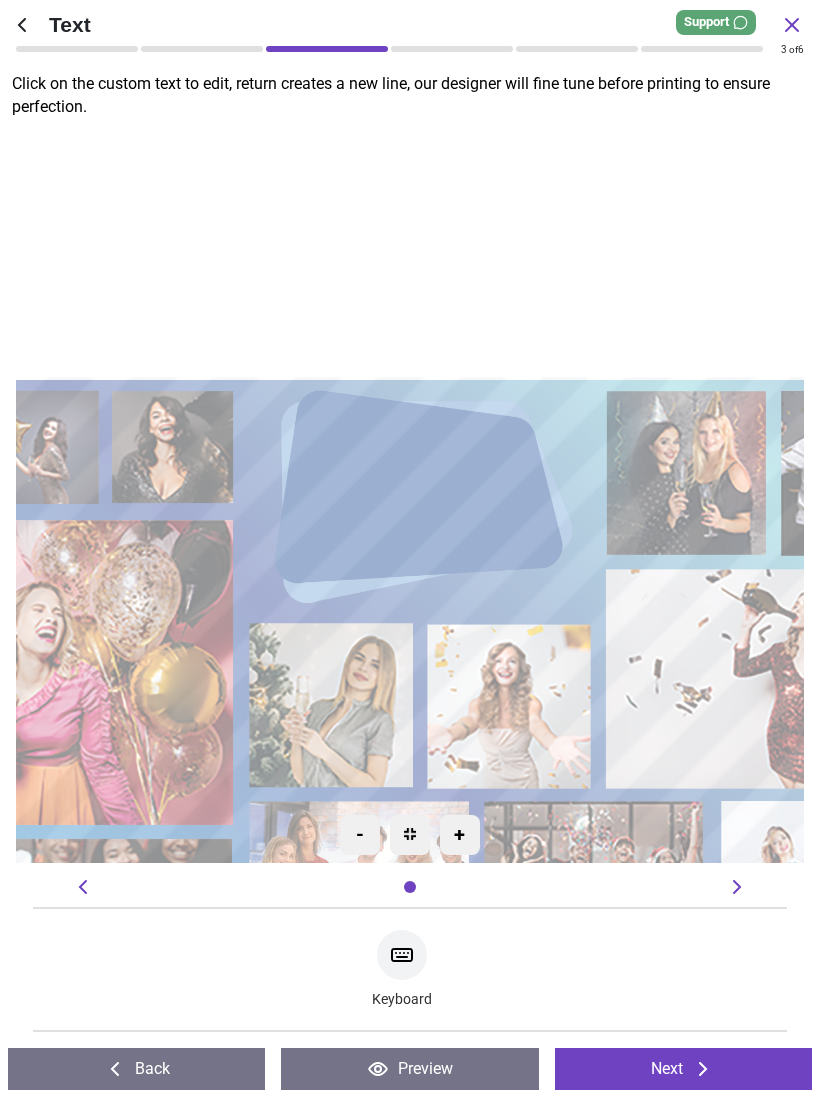 click 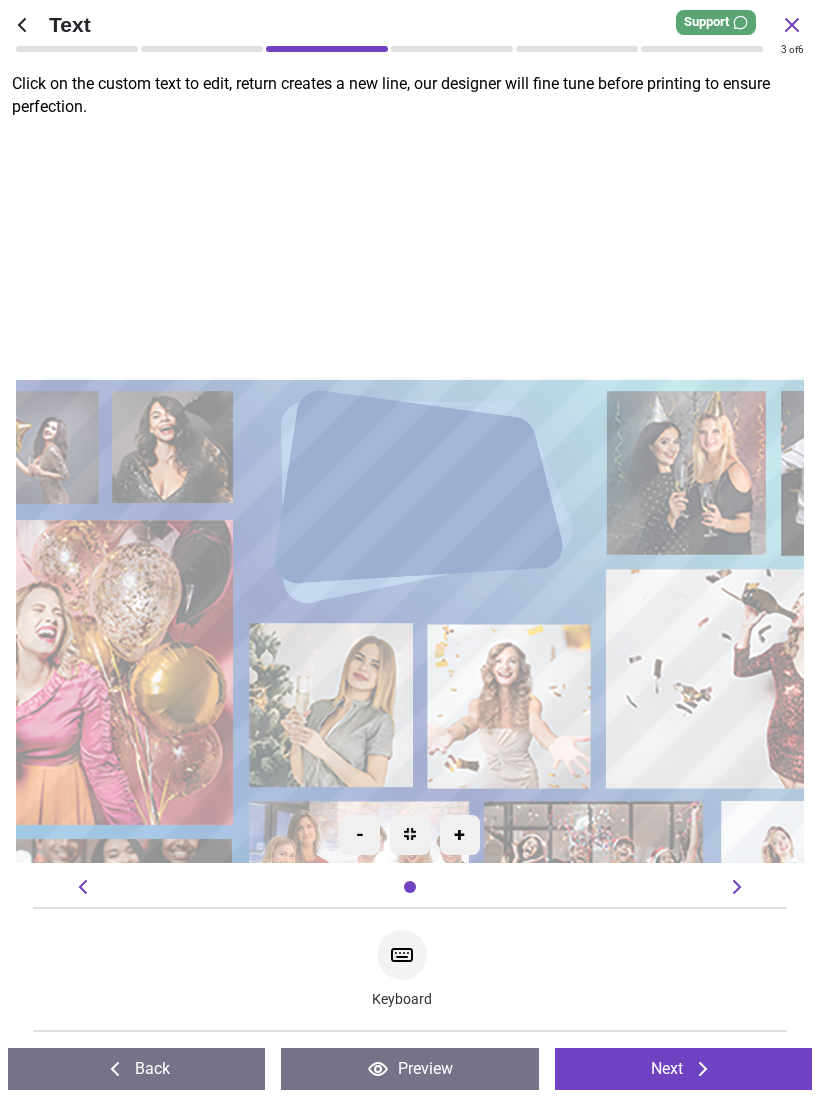scroll, scrollTop: 0, scrollLeft: 0, axis: both 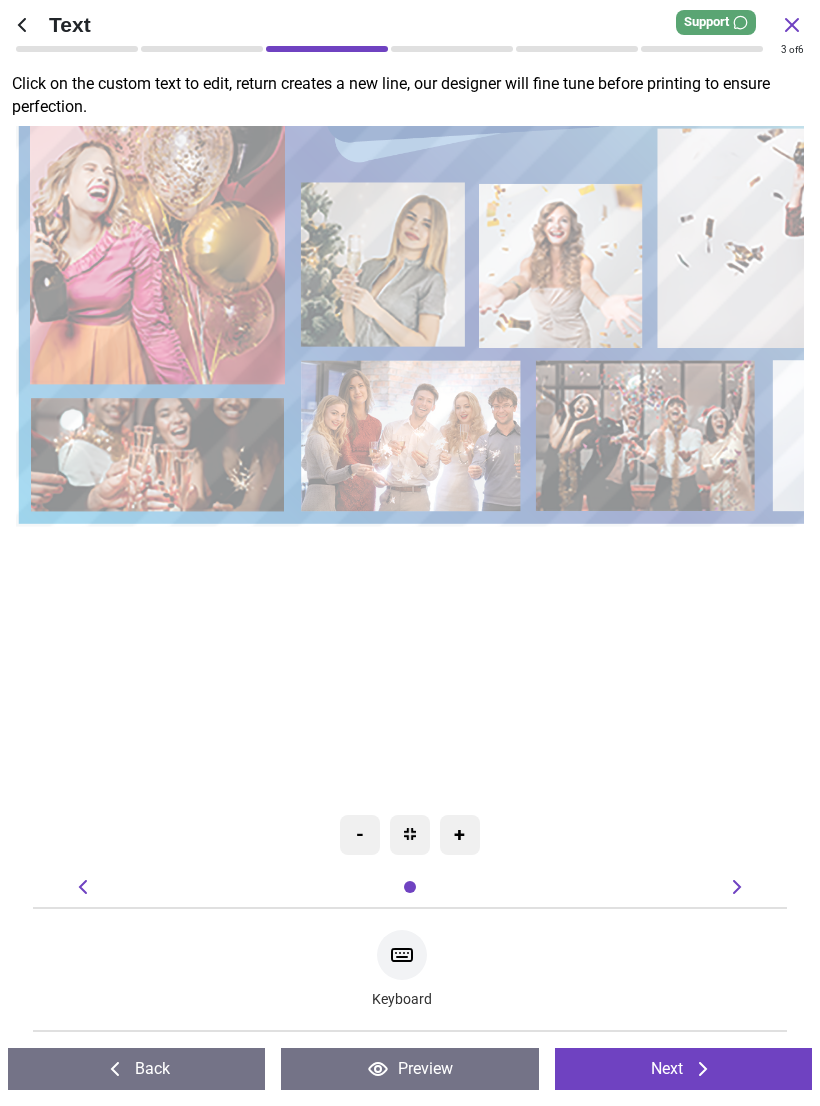 click on "Created with Snap e e ******
********" at bounding box center [1001, 231] 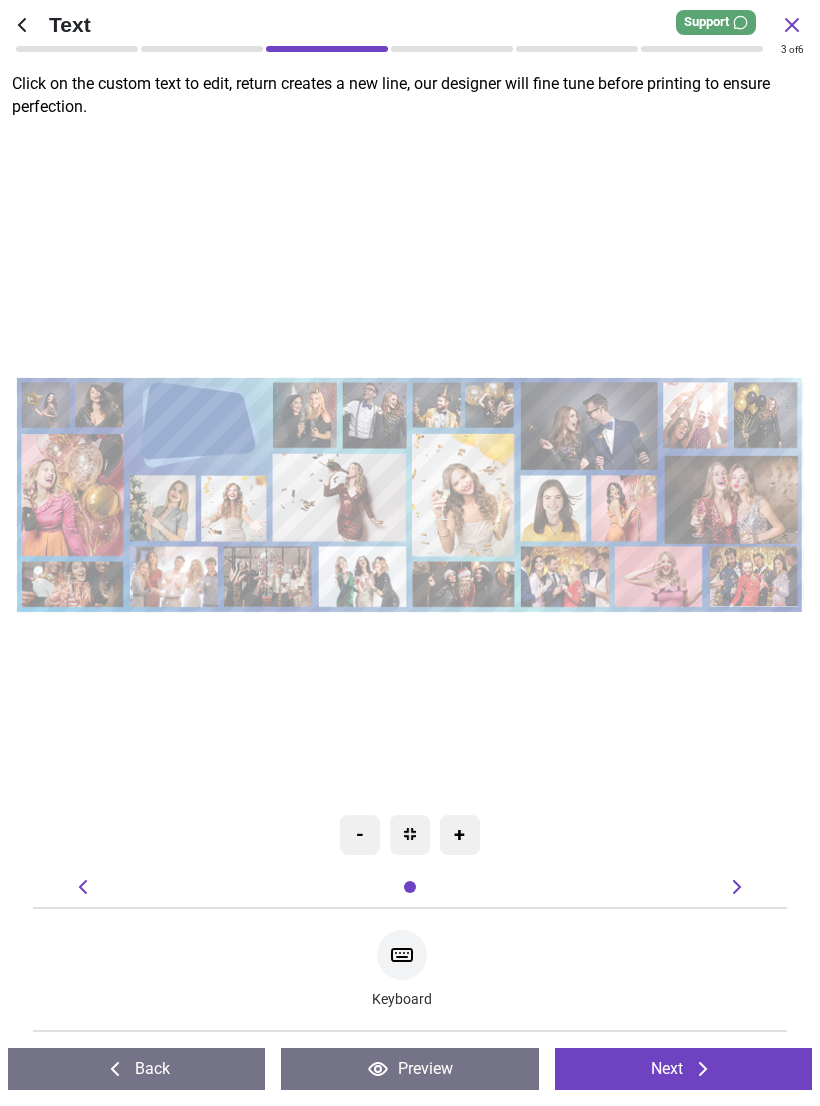 click 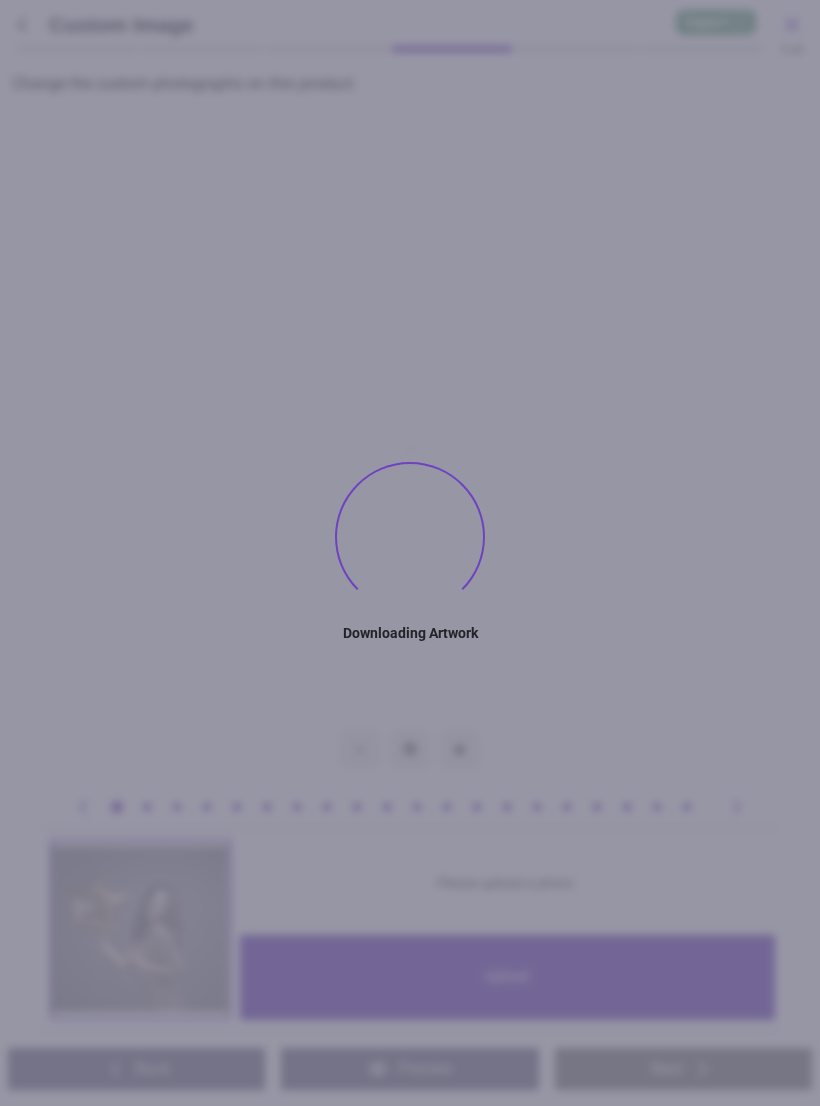 type on "******
********" 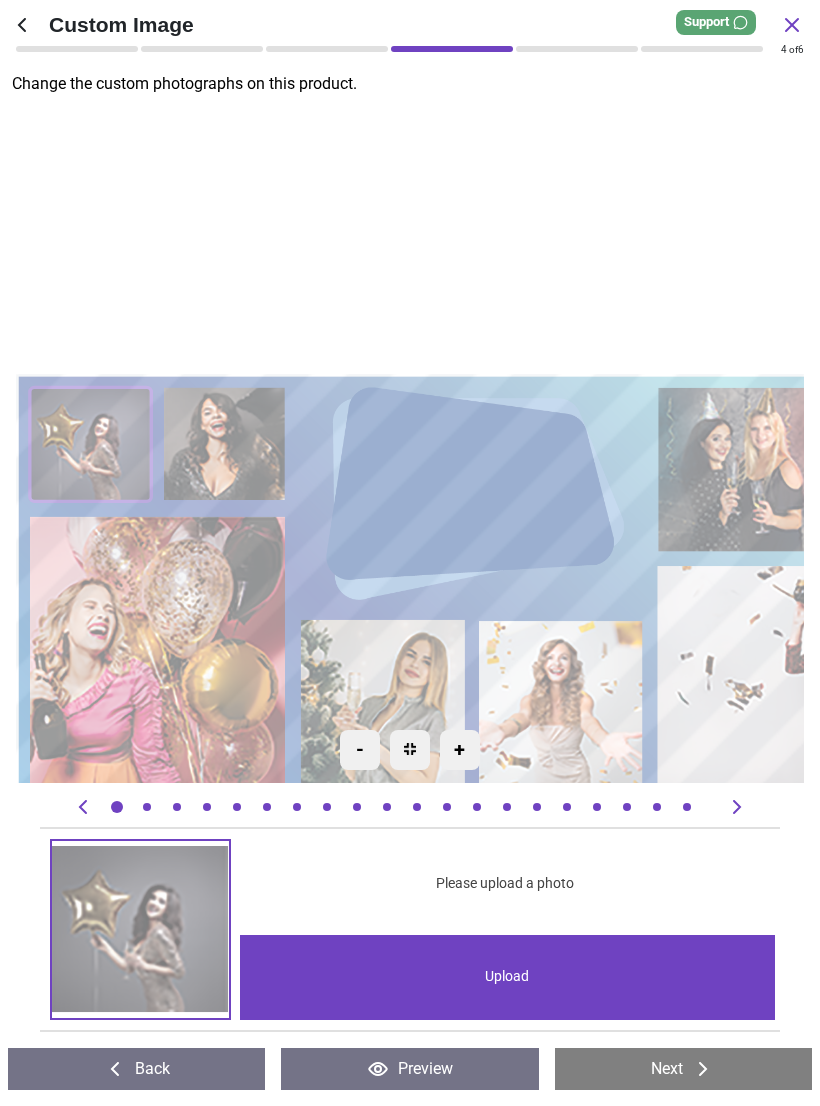click 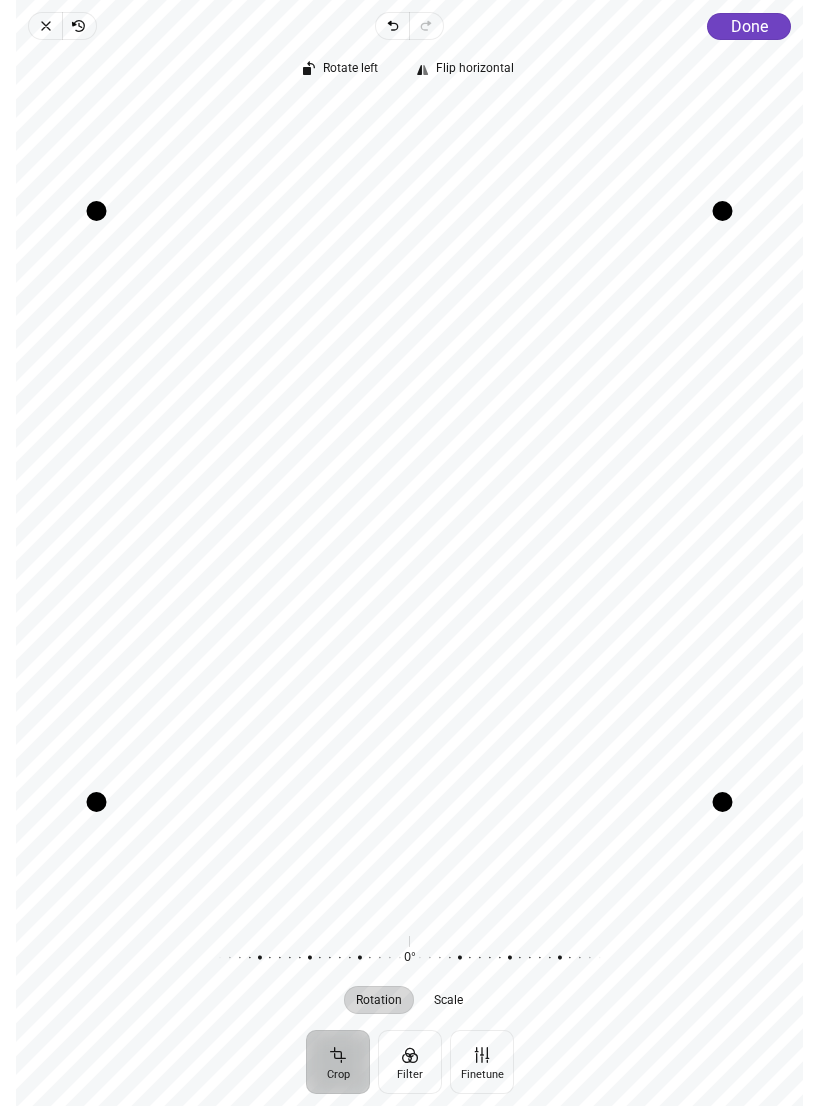 click on "Done" at bounding box center (749, 26) 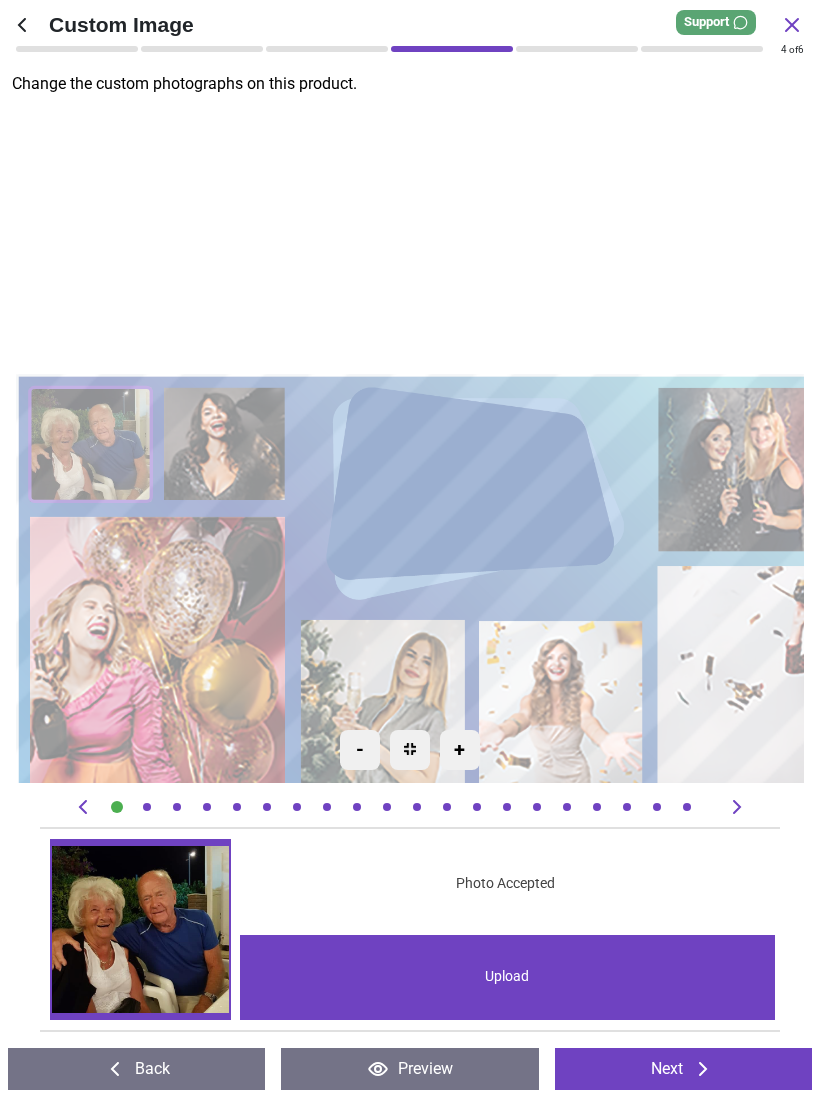 click 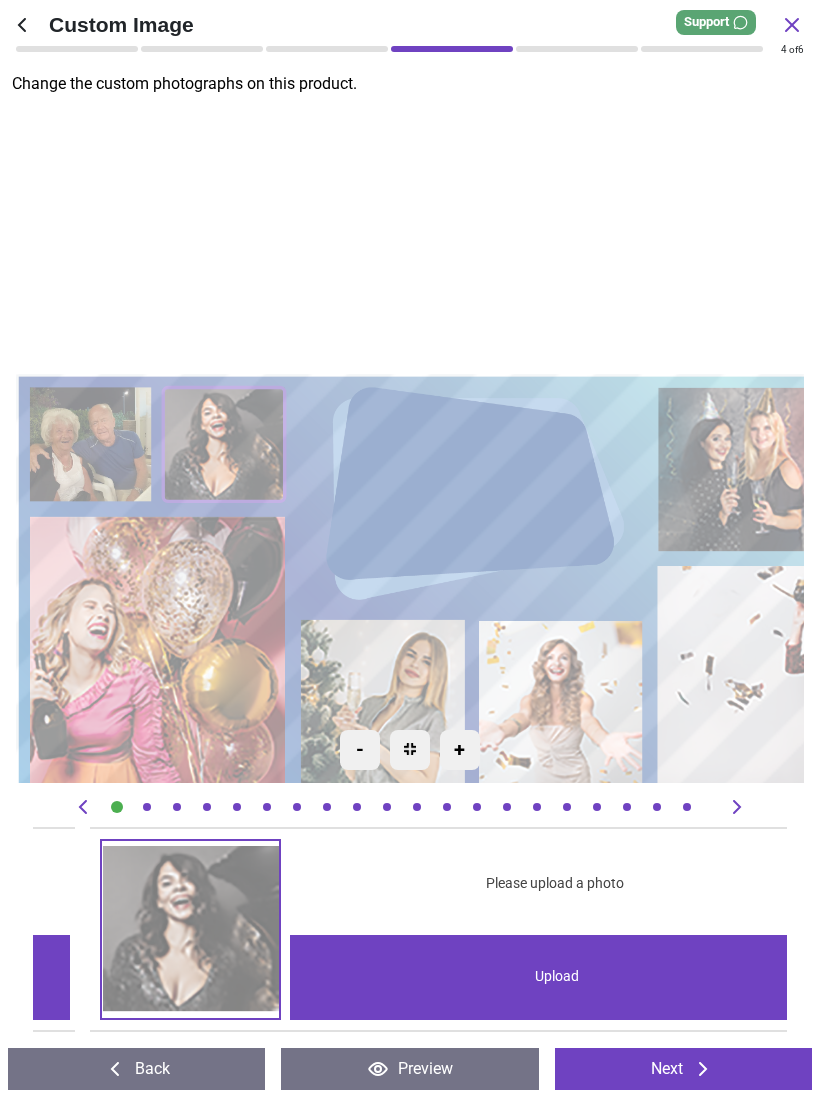 scroll, scrollTop: 0, scrollLeft: 754, axis: horizontal 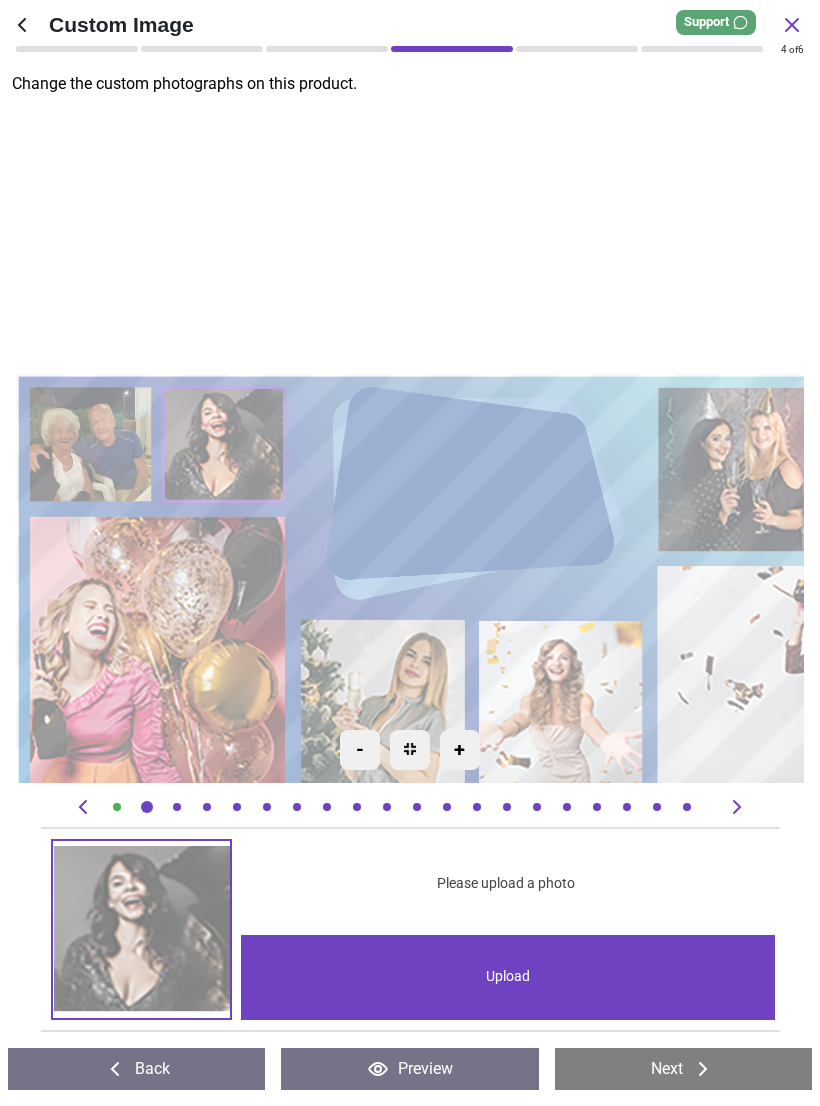 click on "Upload" at bounding box center [508, 977] 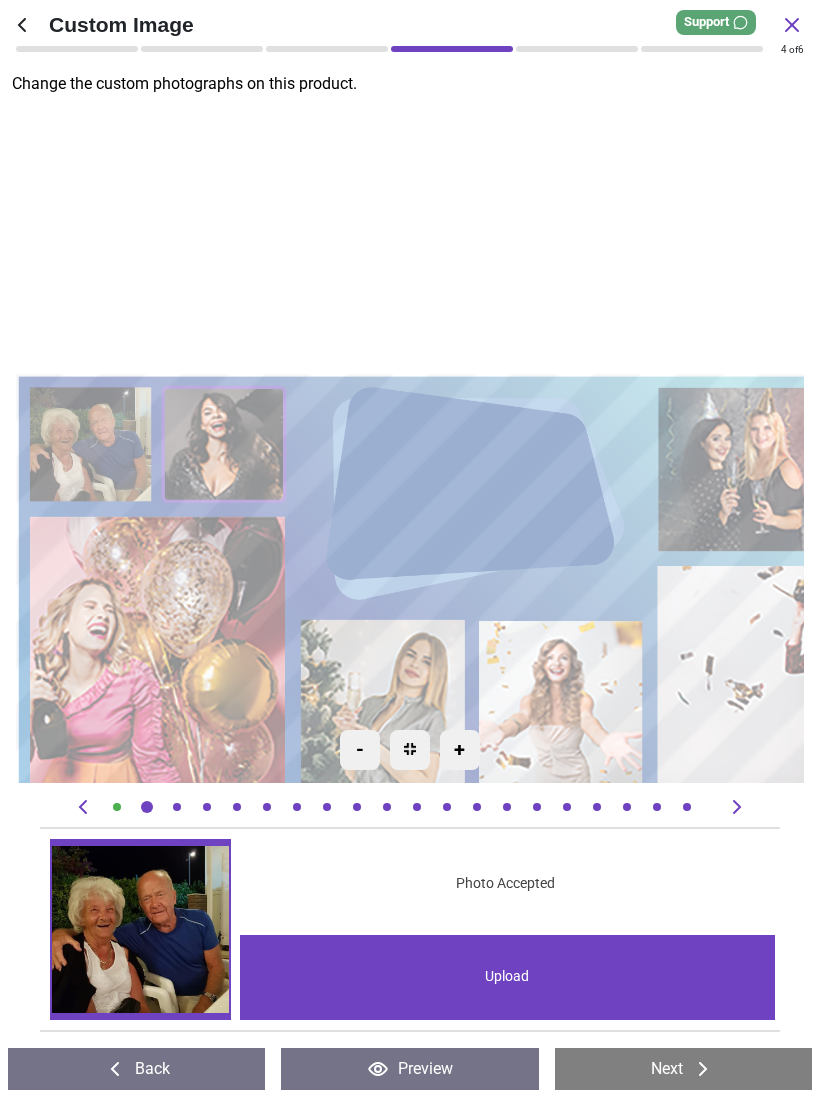 scroll, scrollTop: 0, scrollLeft: 0, axis: both 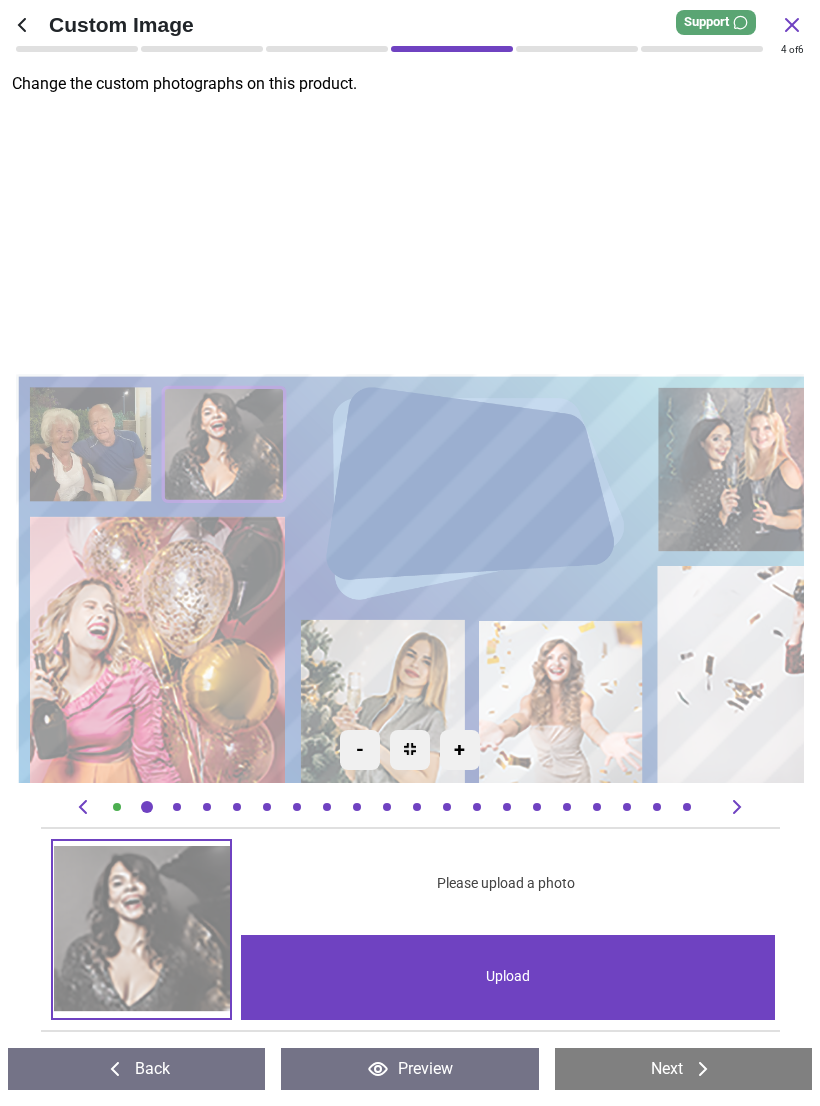 click on "Upload" at bounding box center [508, 977] 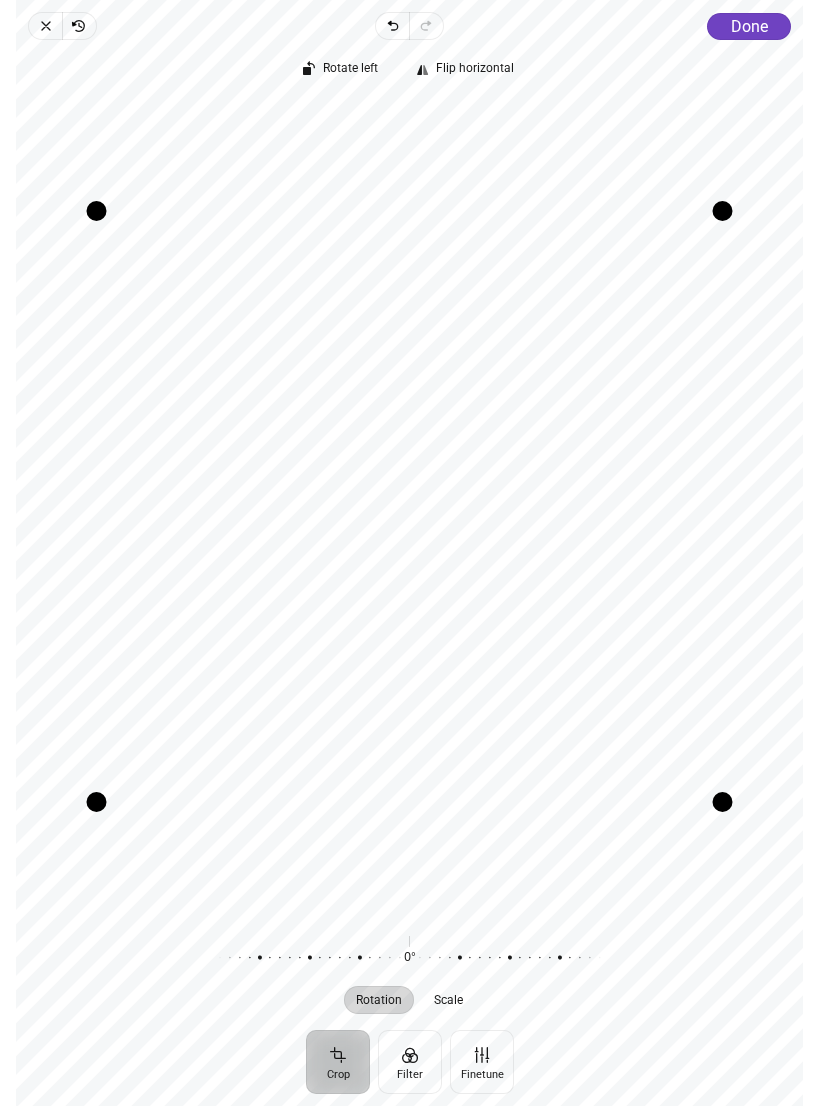 click on "Done" at bounding box center (749, 26) 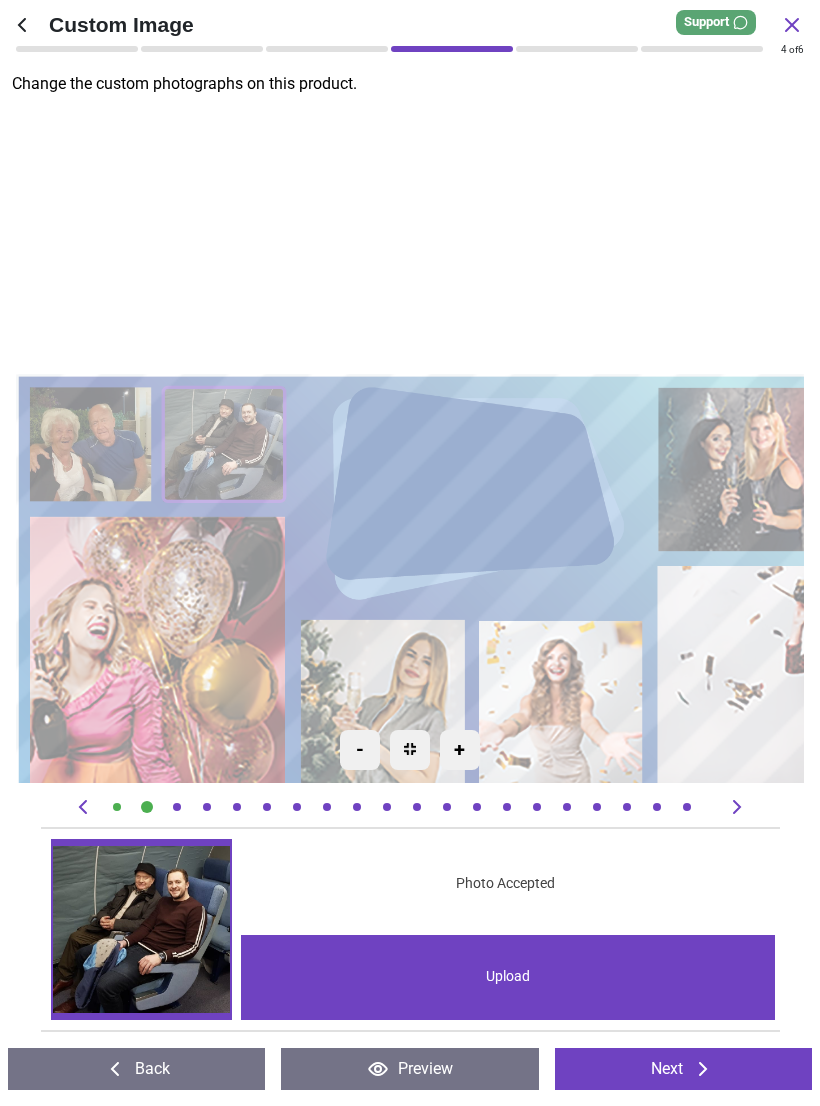 click 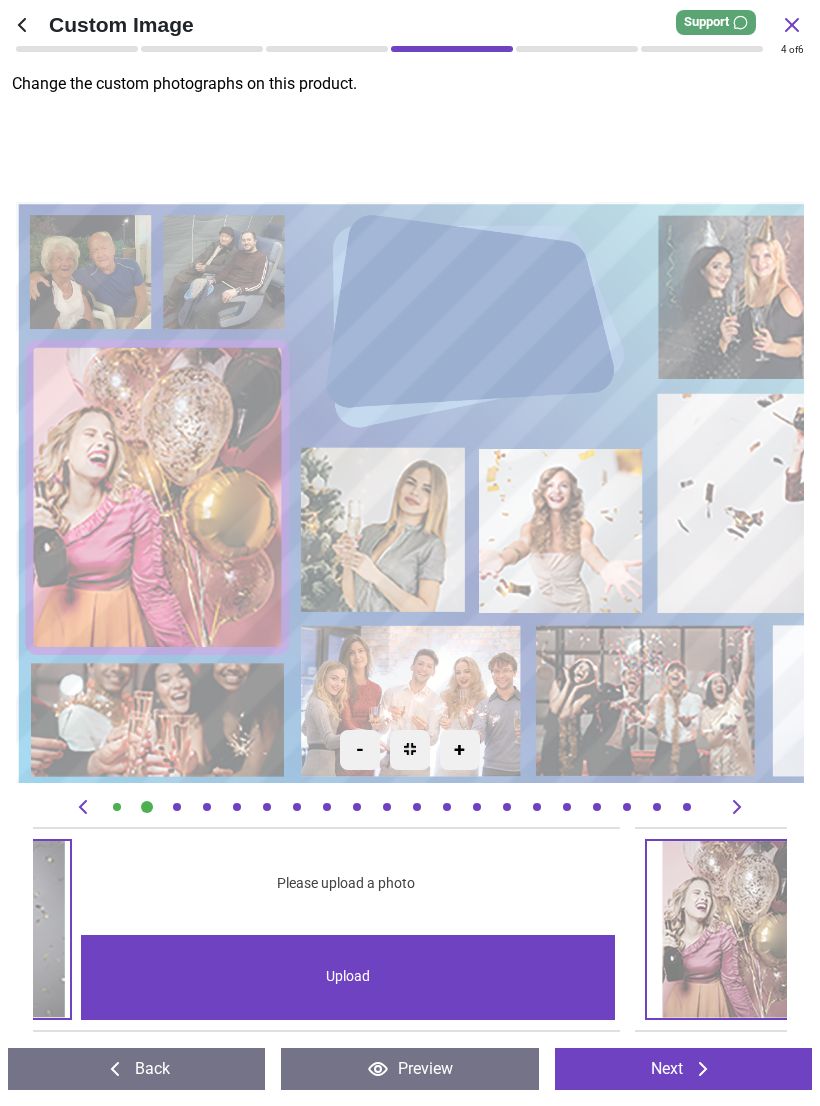 scroll, scrollTop: 0, scrollLeft: 6790, axis: horizontal 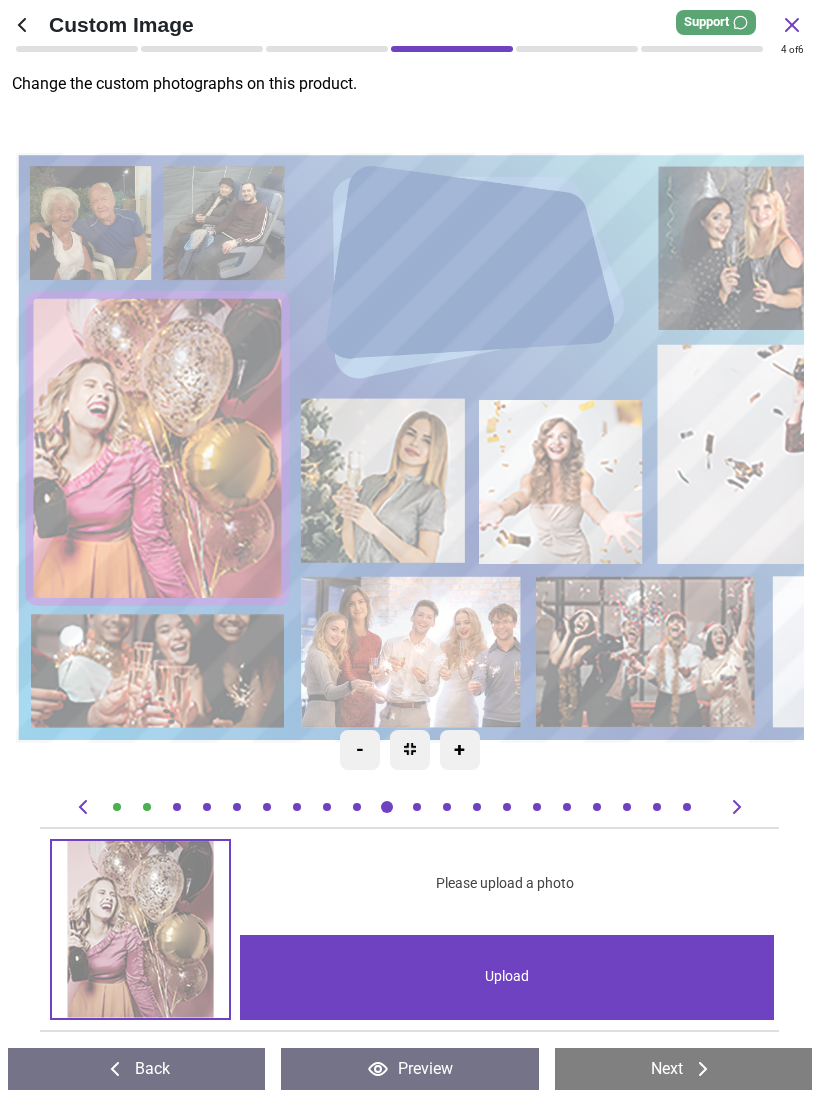 click 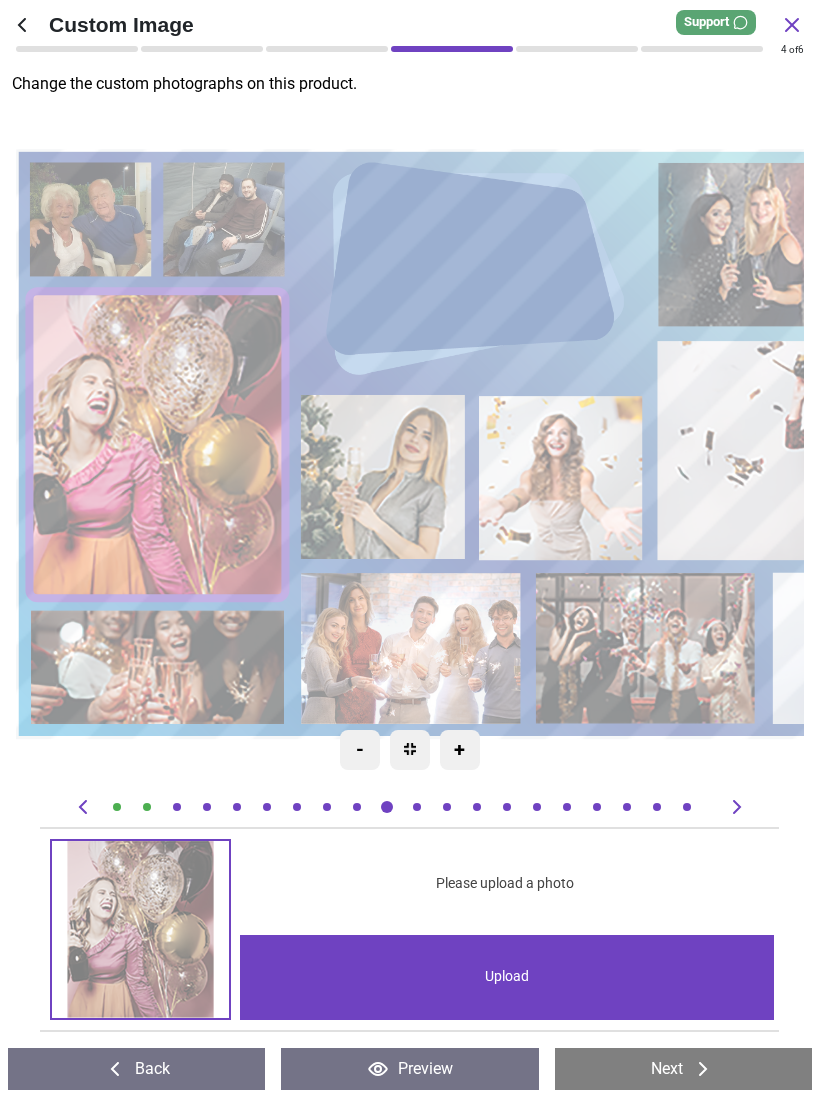 click on "Upload" at bounding box center (507, 977) 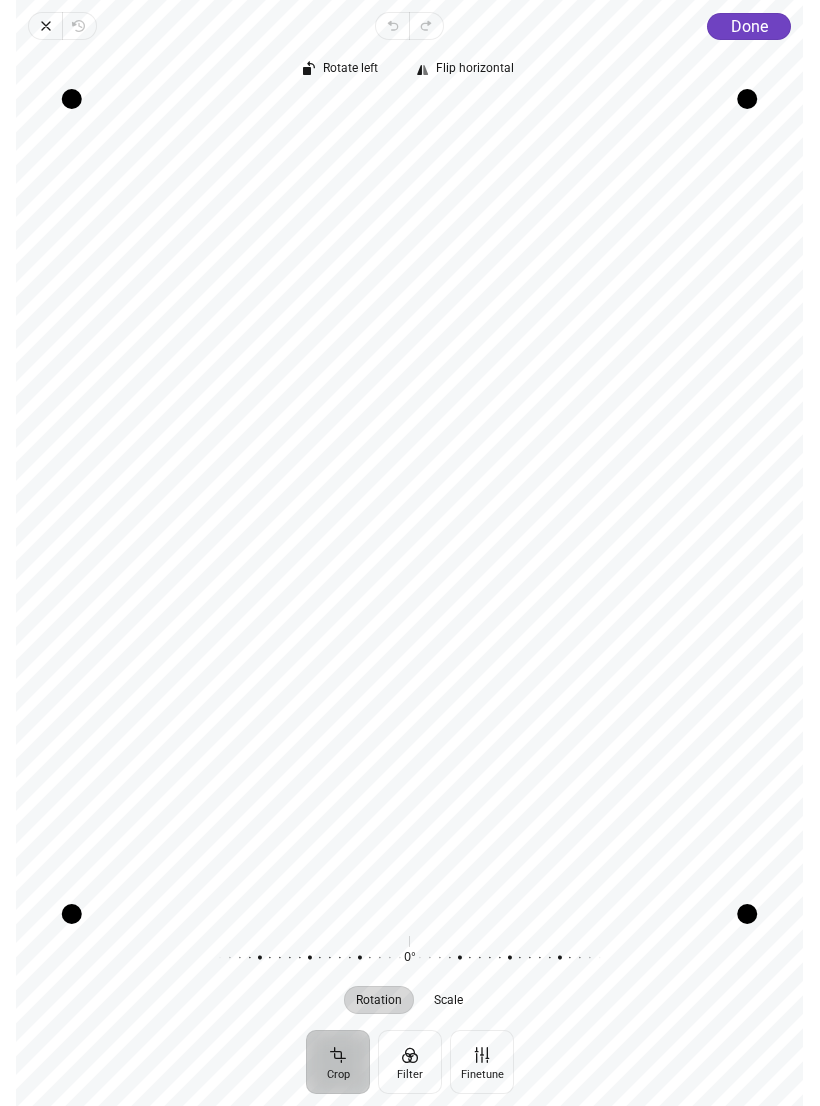 click on "Done" at bounding box center [749, 26] 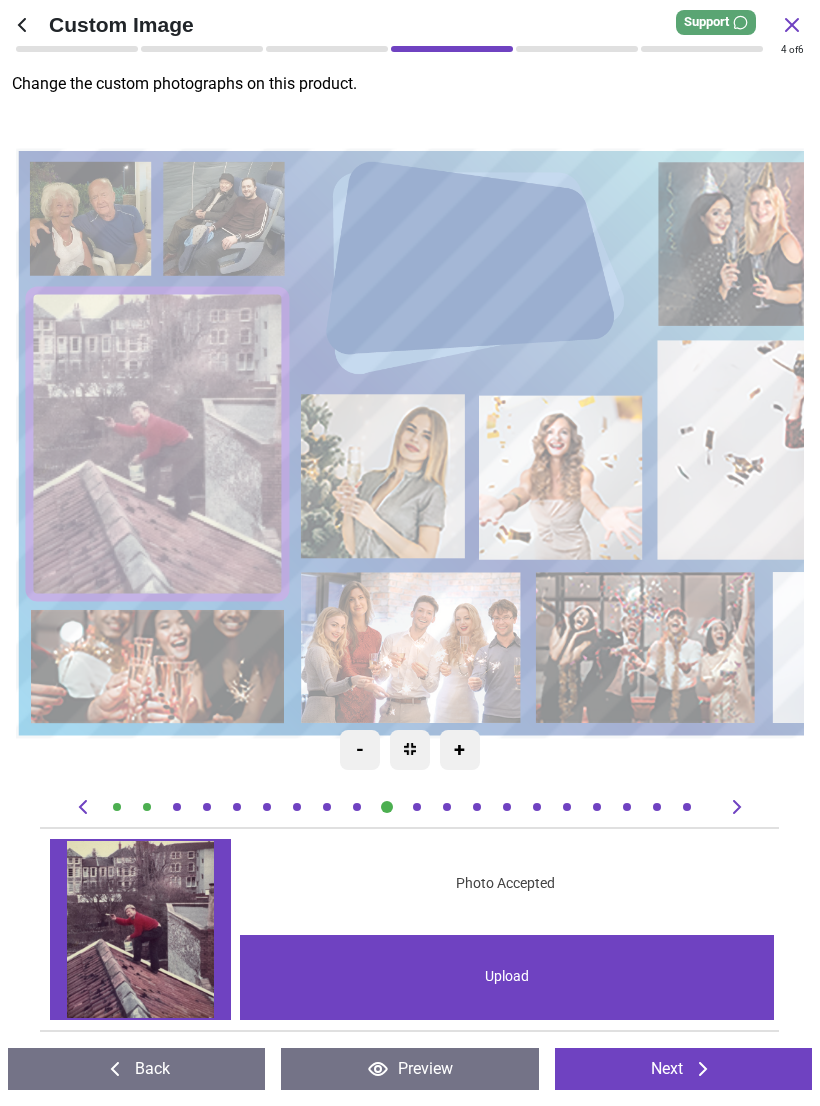 click 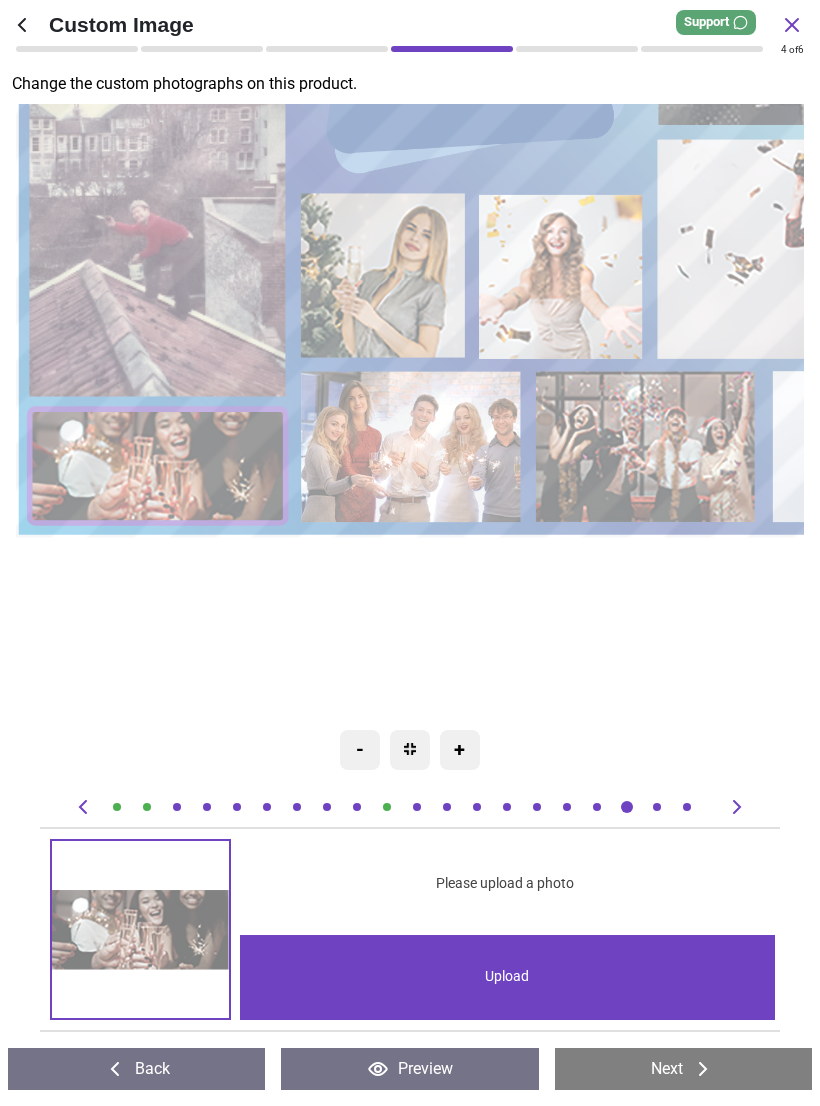 scroll, scrollTop: 0, scrollLeft: 12825, axis: horizontal 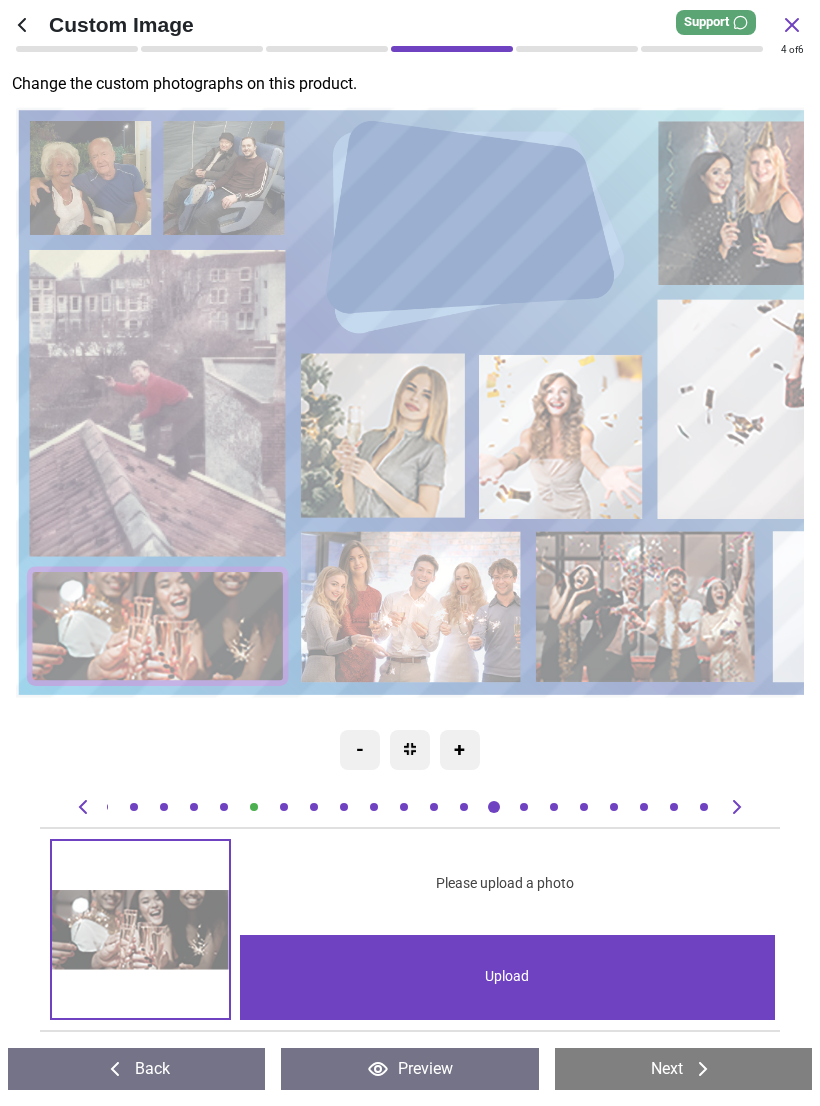 click 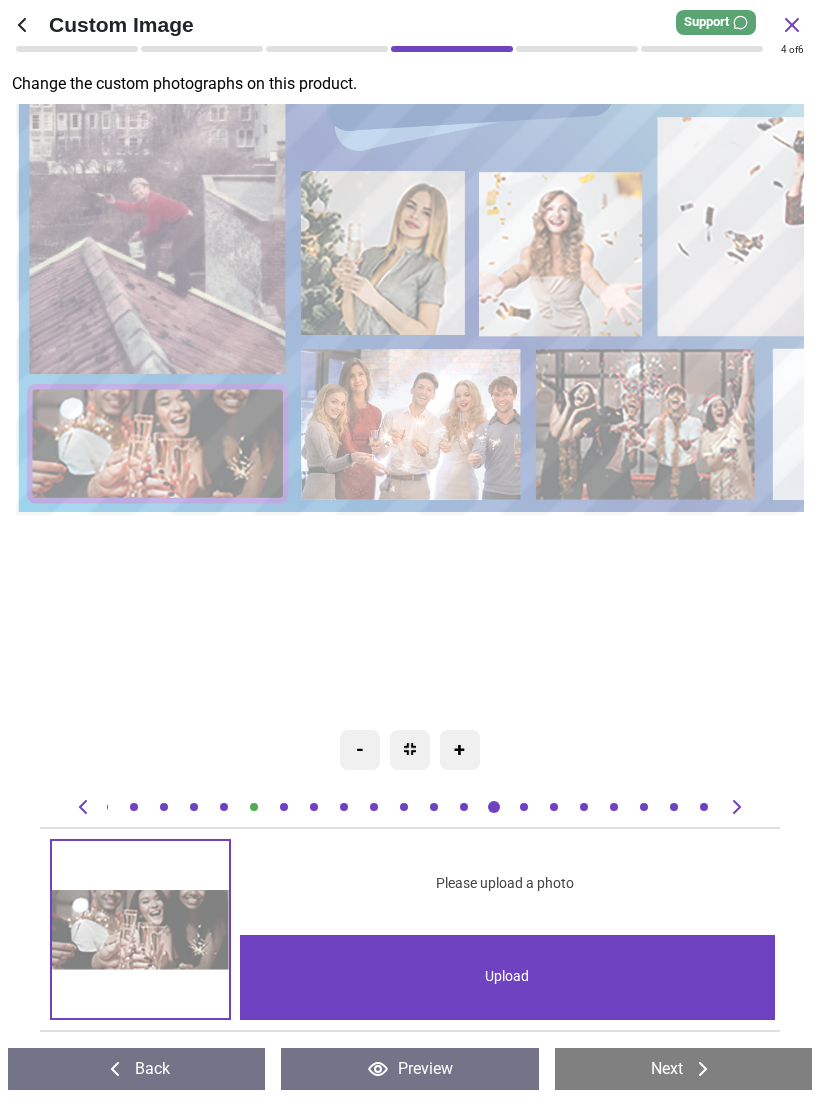 click on "Upload" at bounding box center [507, 977] 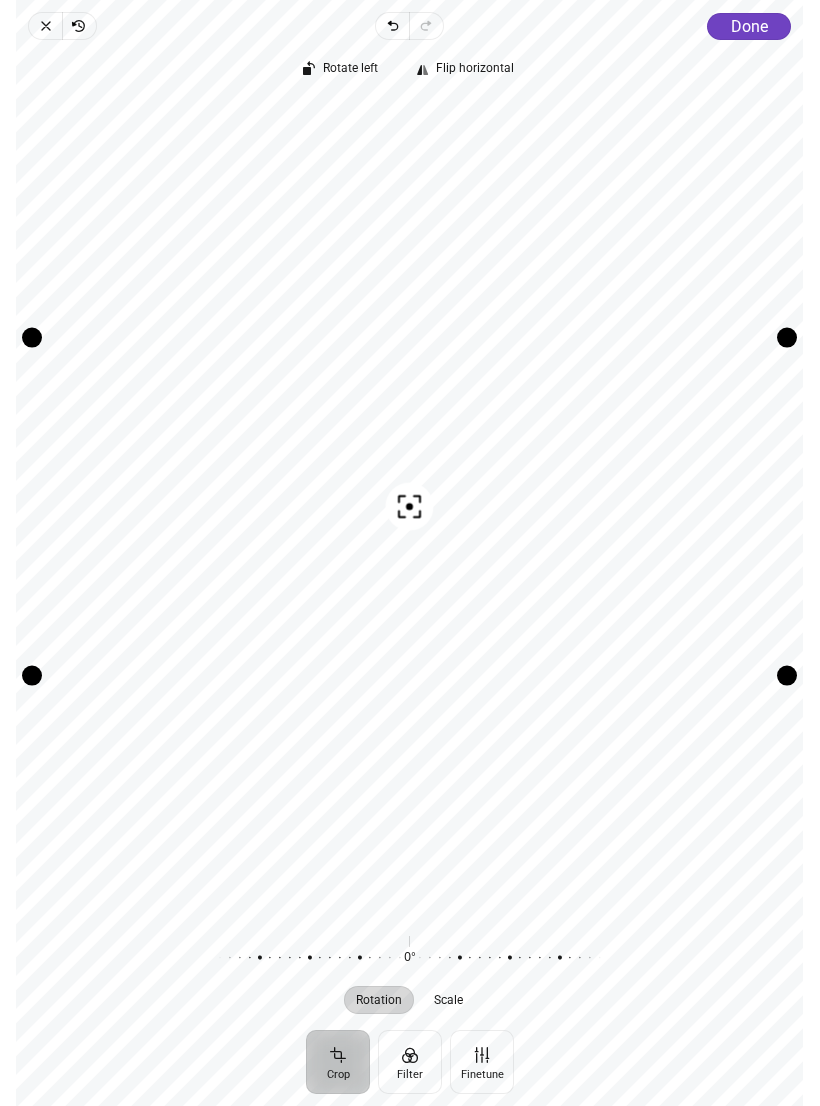 click 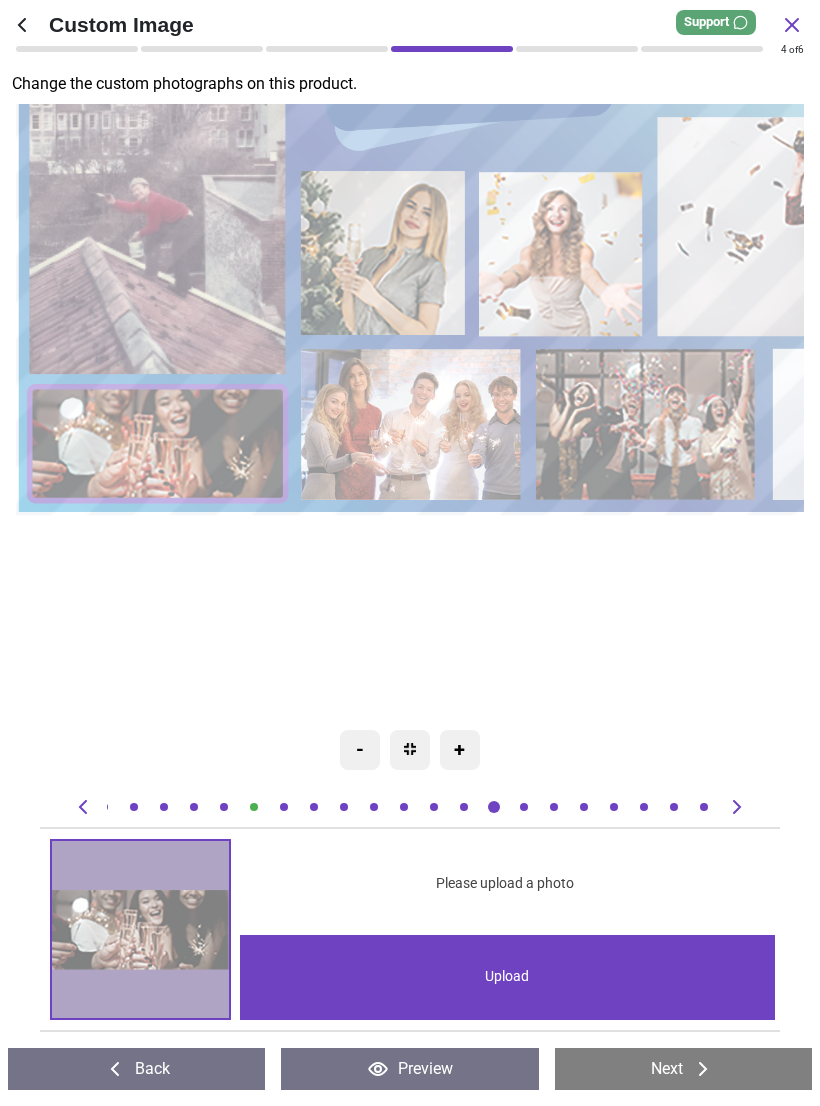 click on "Please upload a photo" at bounding box center [505, 884] 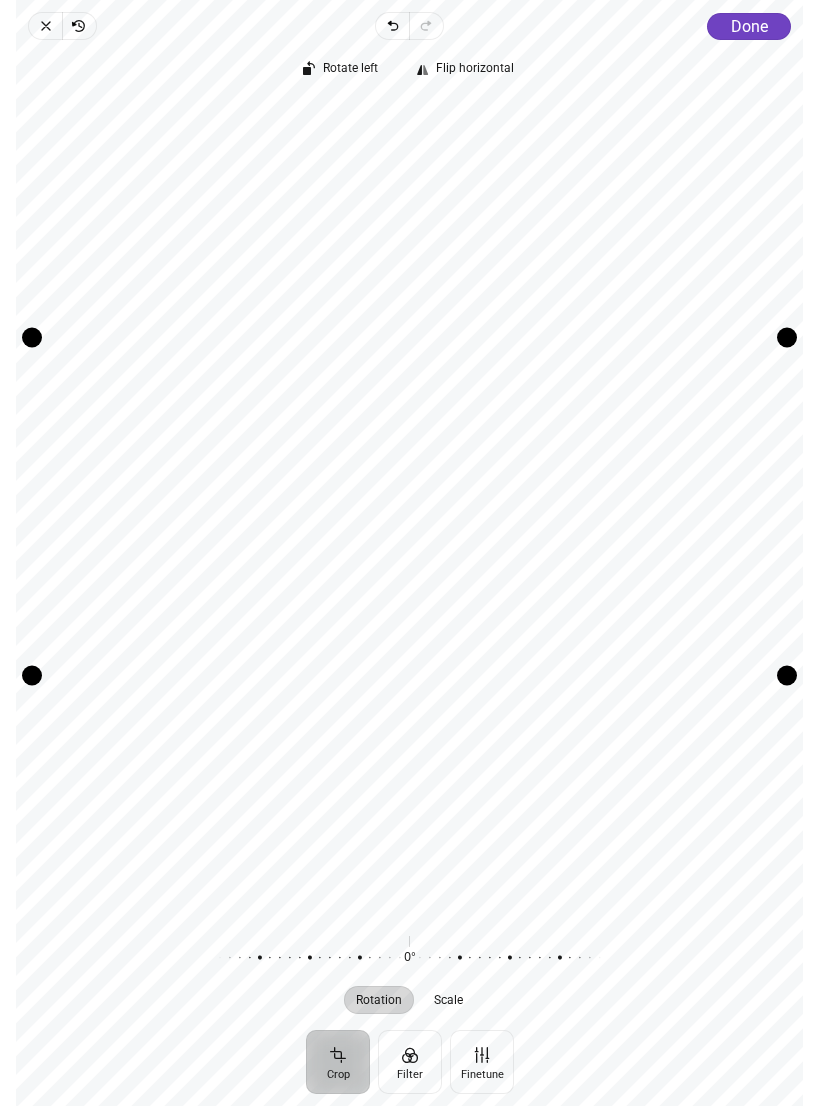 click on "Done" at bounding box center [749, 26] 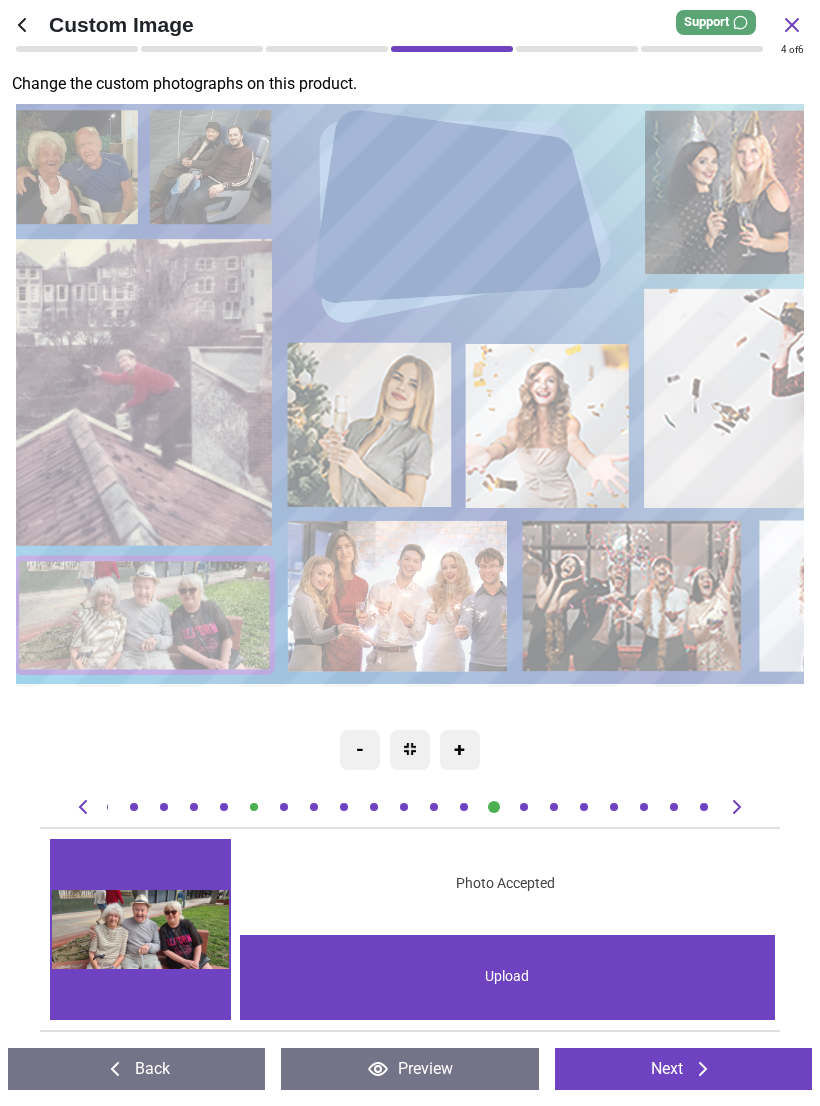click 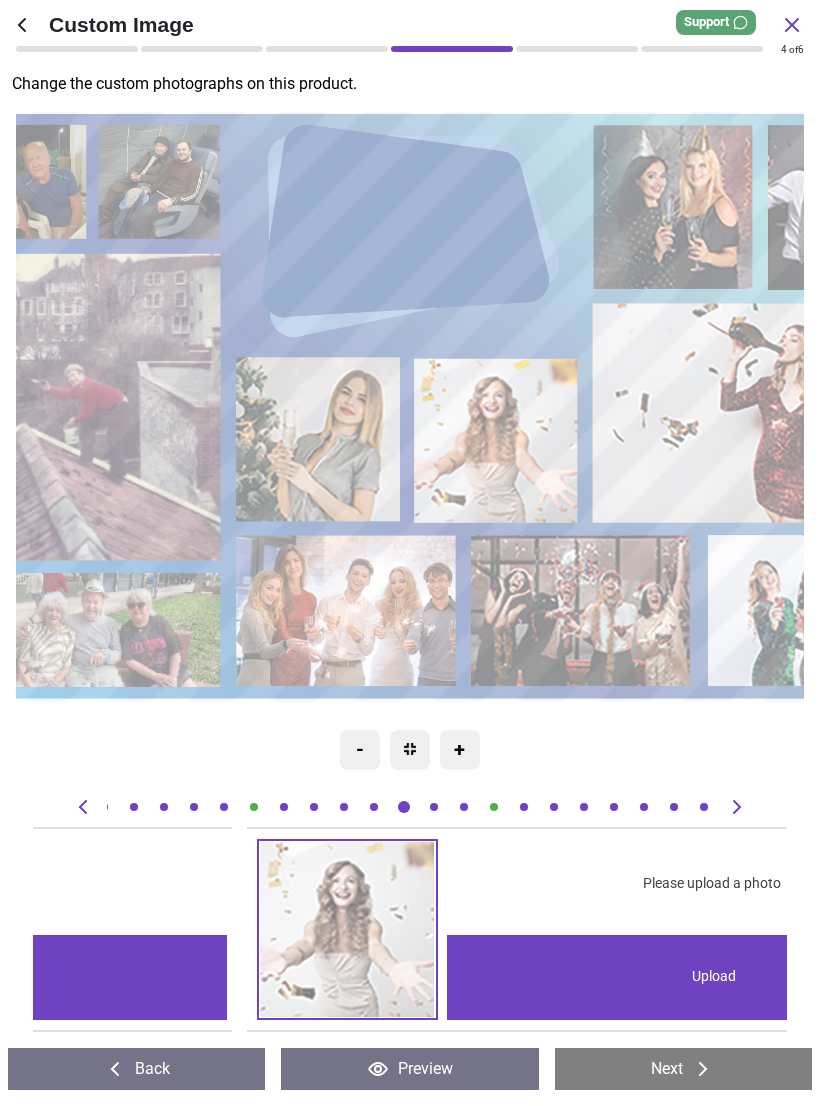 scroll, scrollTop: 0, scrollLeft: 7544, axis: horizontal 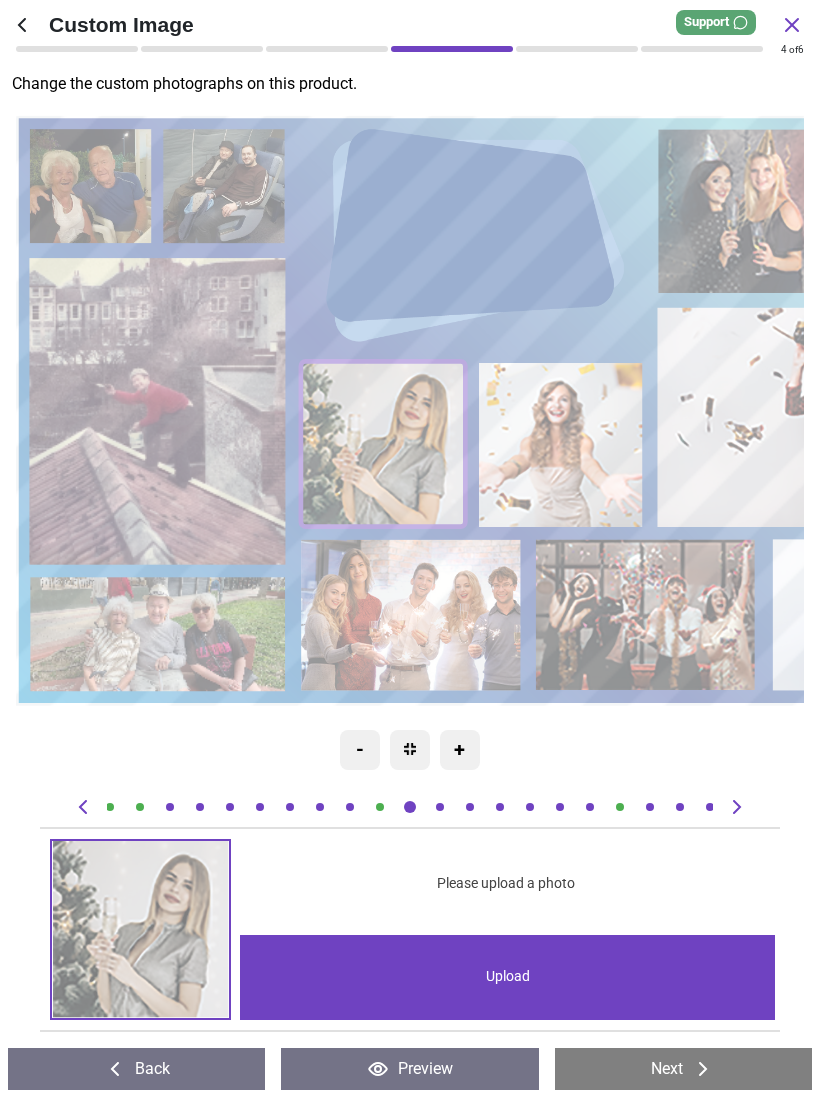 click on "Upload" at bounding box center (507, 977) 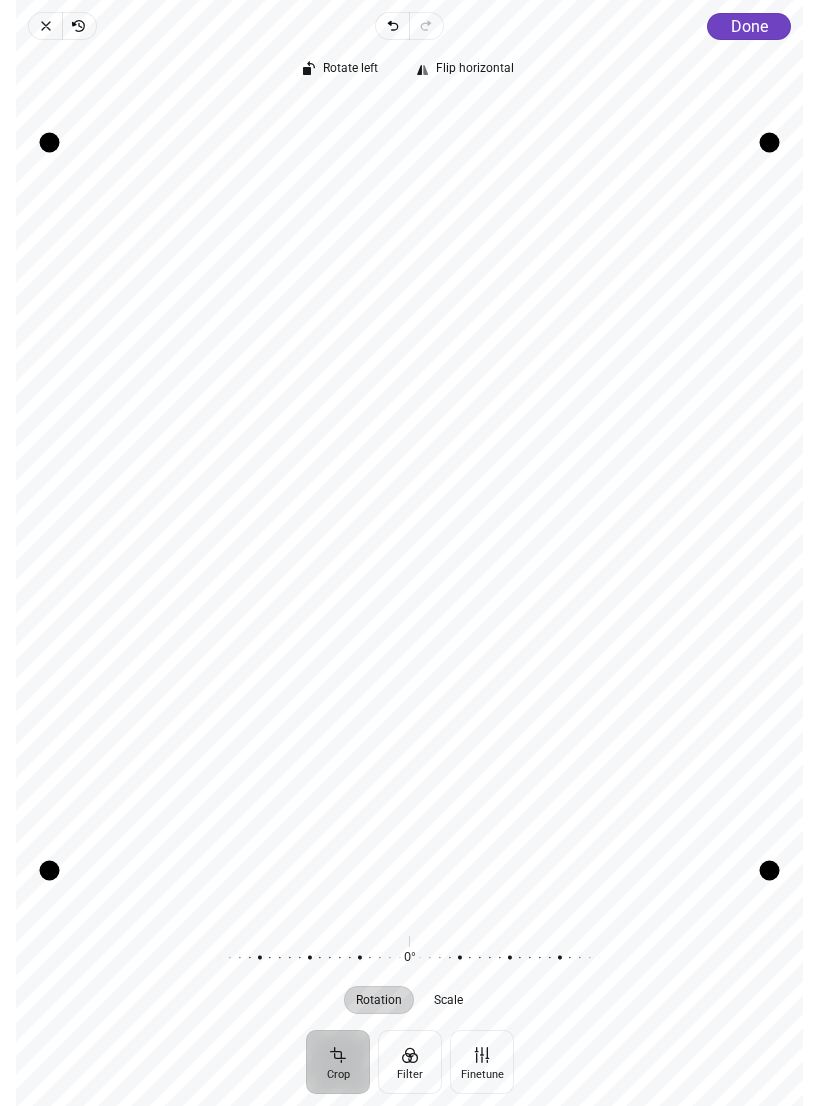 click on "Done" at bounding box center [749, 26] 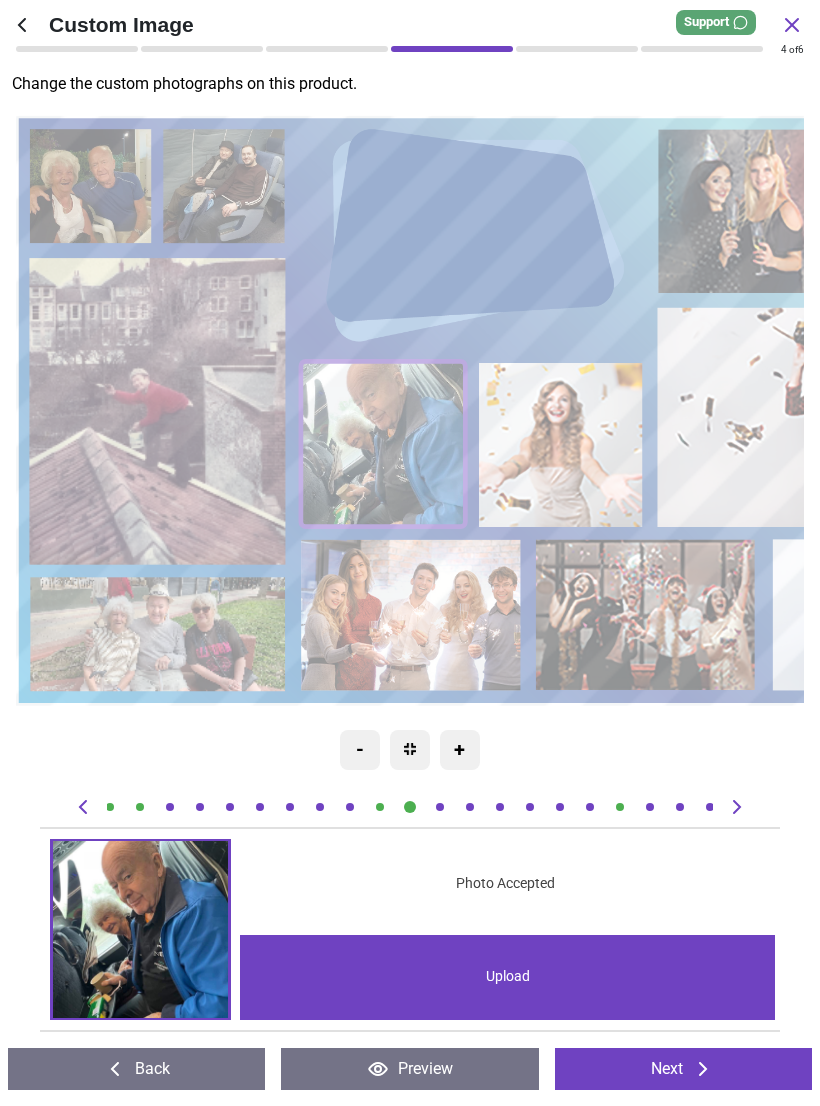 click 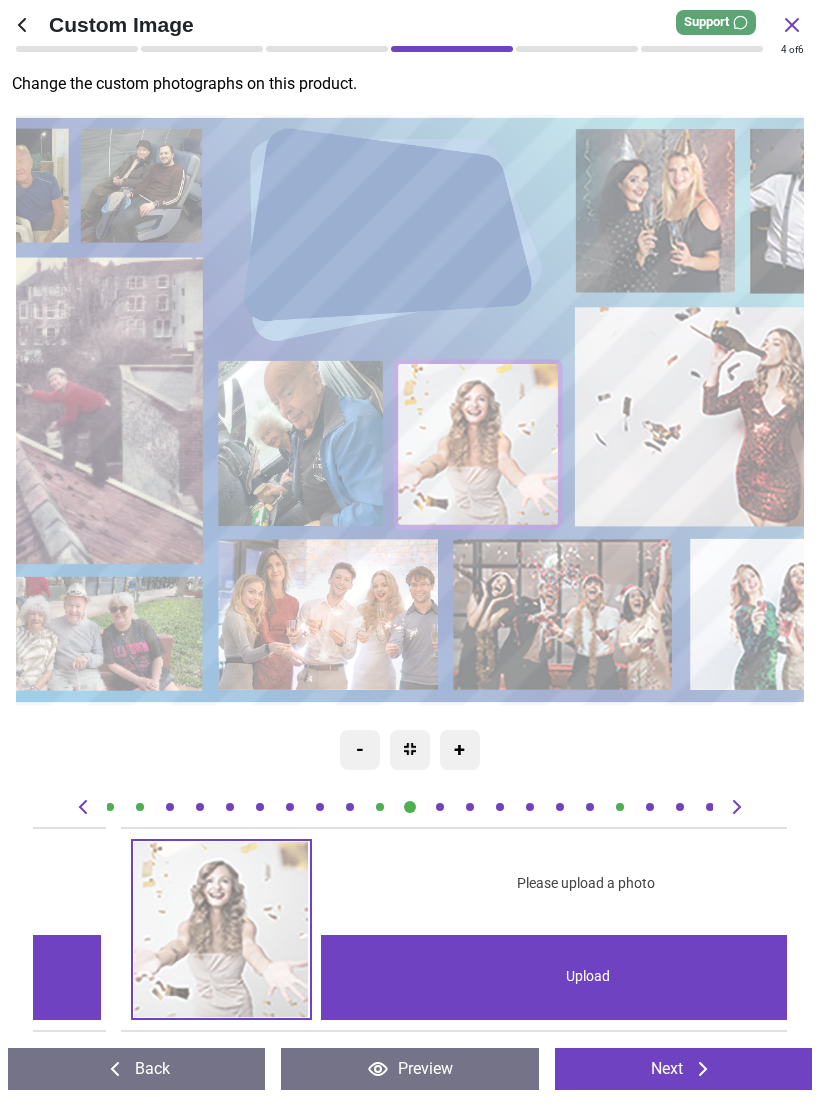 scroll, scrollTop: 0, scrollLeft: 8298, axis: horizontal 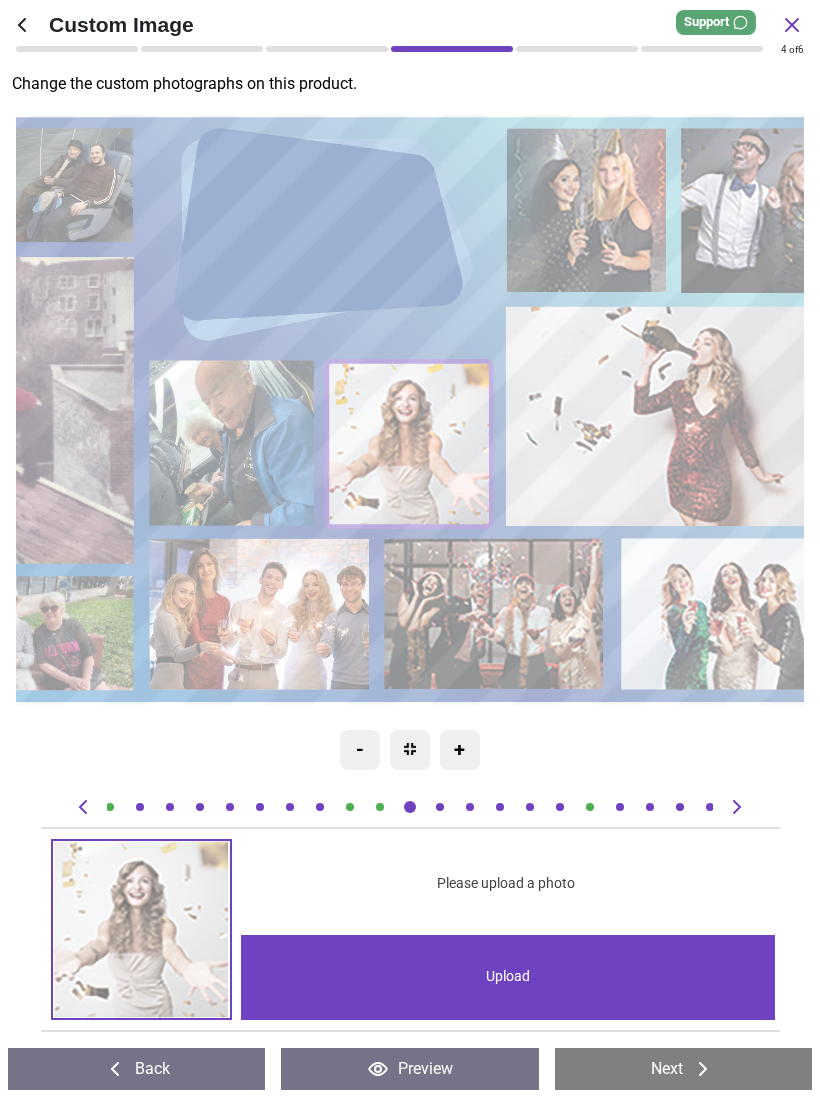 click 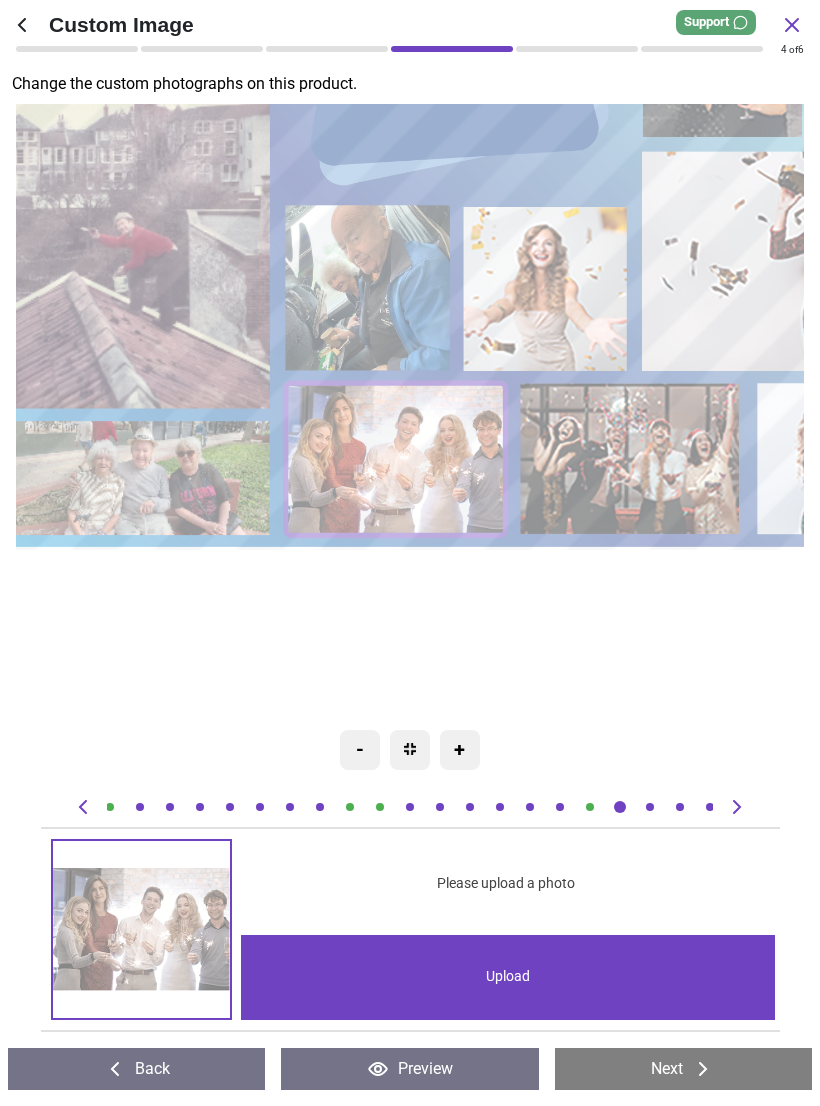 scroll, scrollTop: 0, scrollLeft: 13579, axis: horizontal 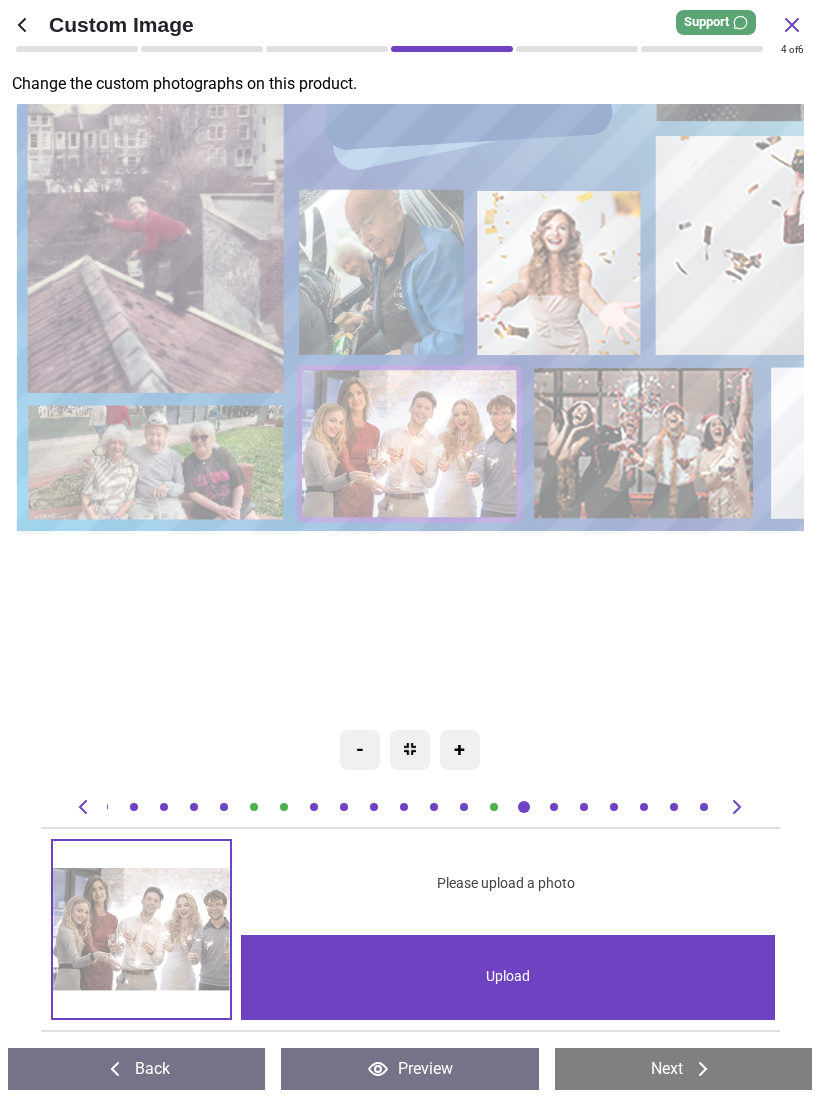 click on "Upload" at bounding box center [508, 977] 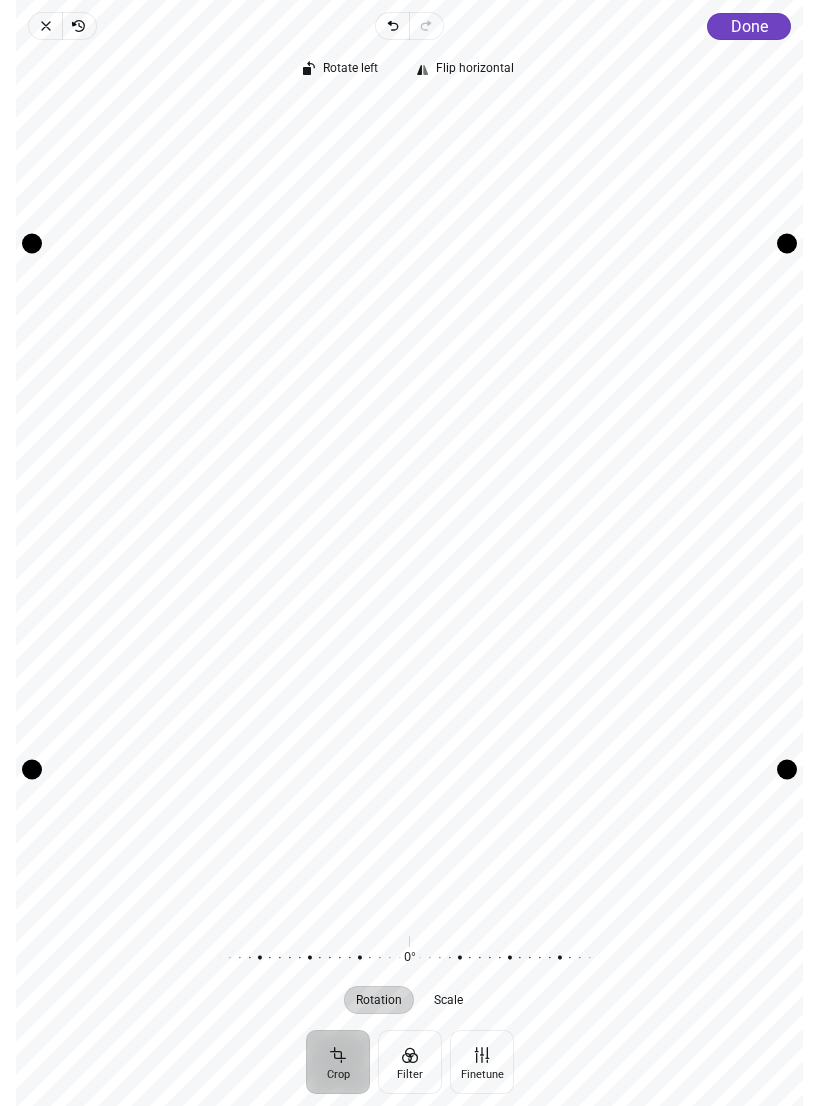 click on "Done" at bounding box center [749, 26] 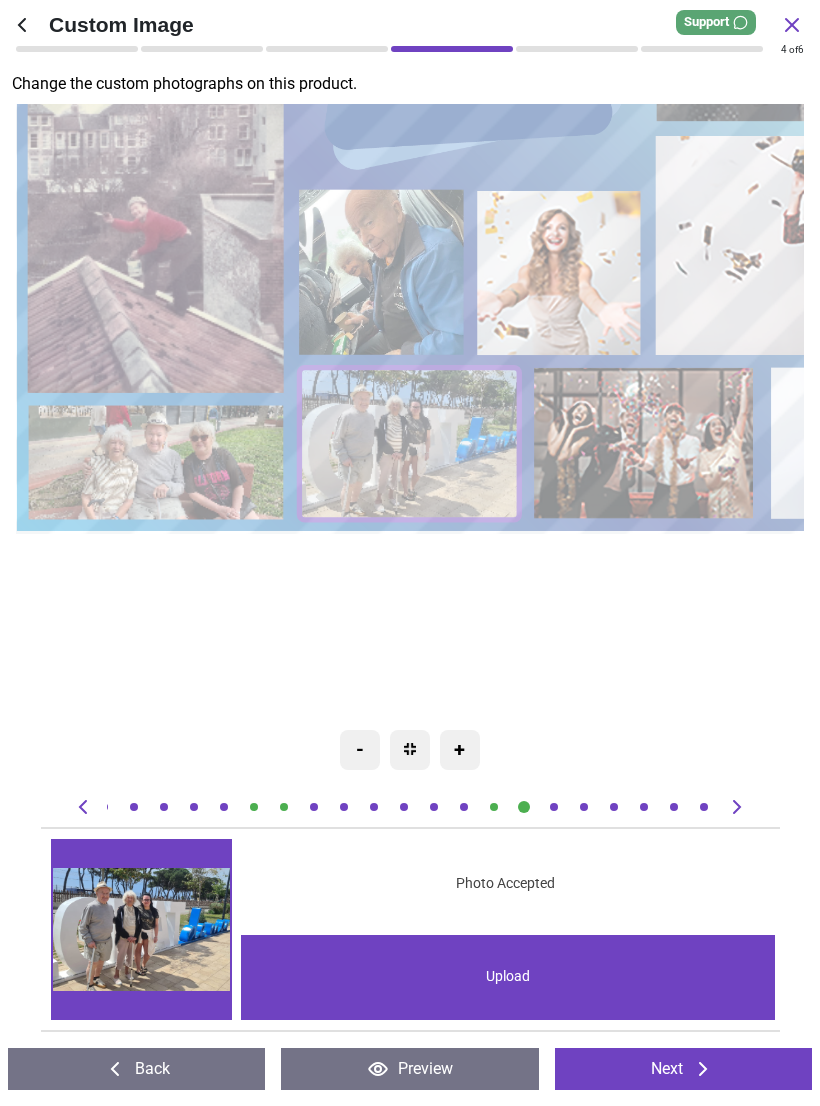 click 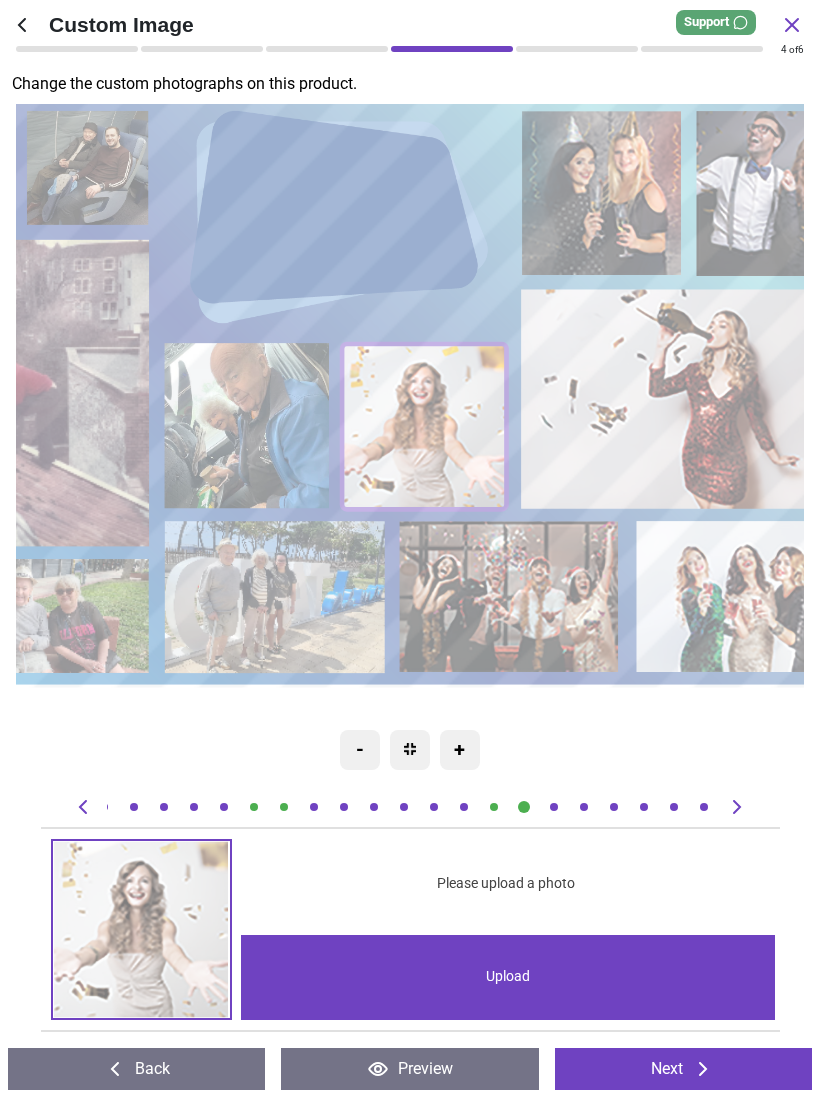 scroll, scrollTop: 0, scrollLeft: 8298, axis: horizontal 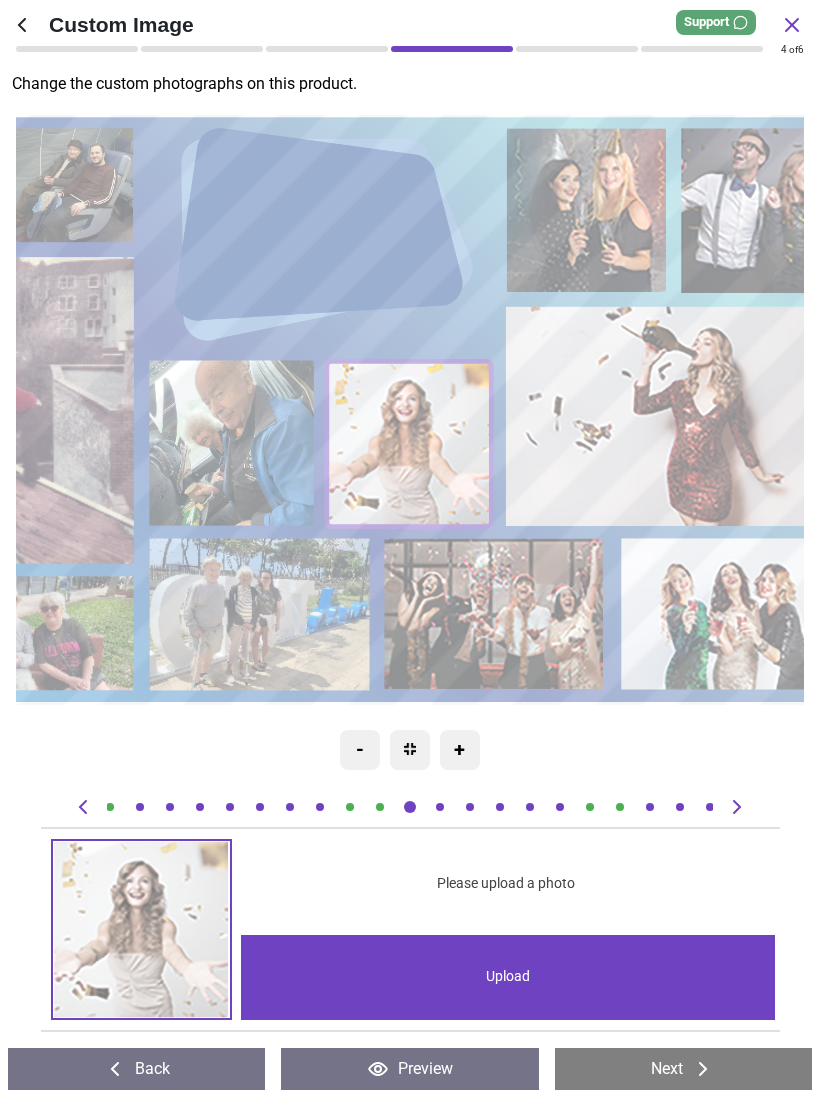 click 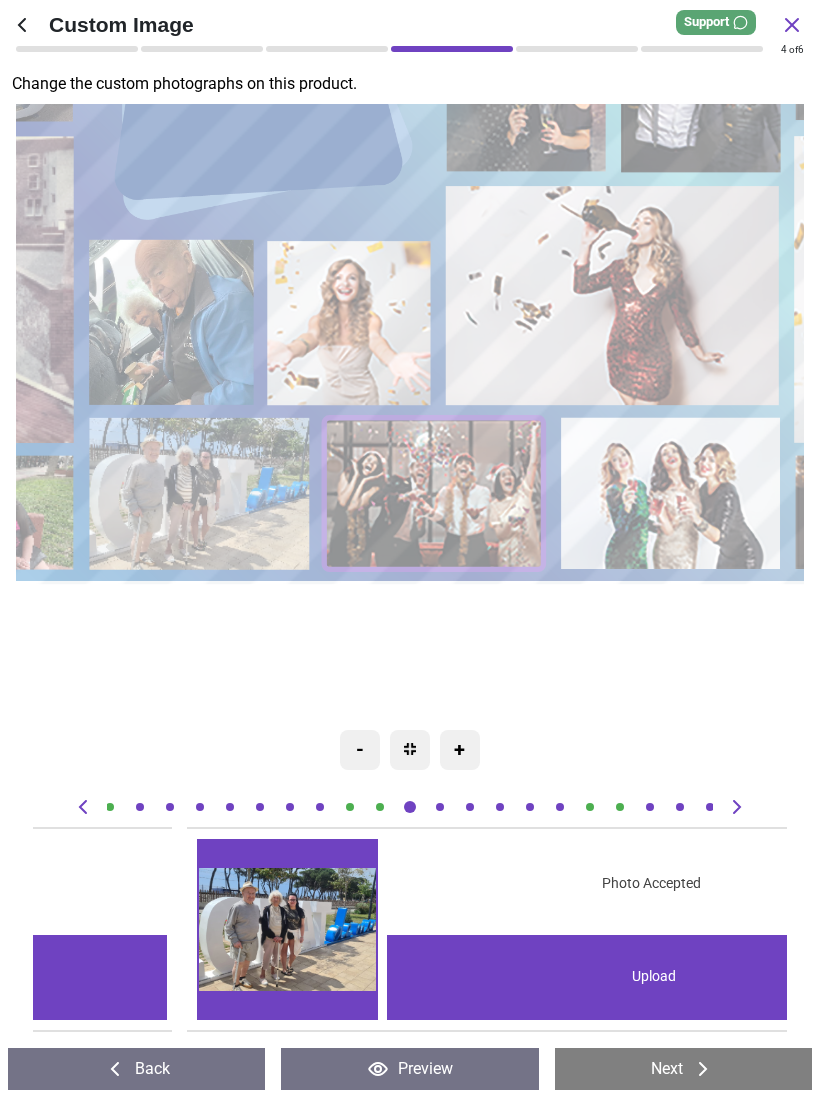 scroll, scrollTop: 0, scrollLeft: 14334, axis: horizontal 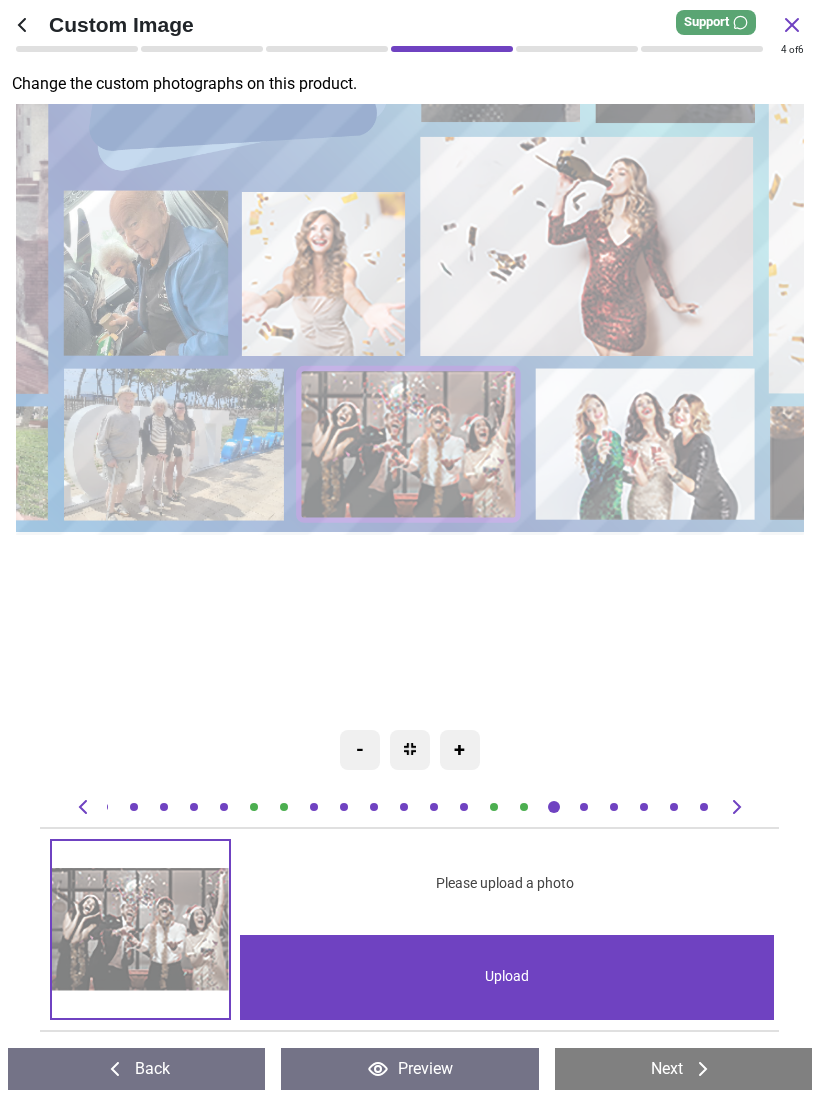 click on "Upload" at bounding box center (507, 977) 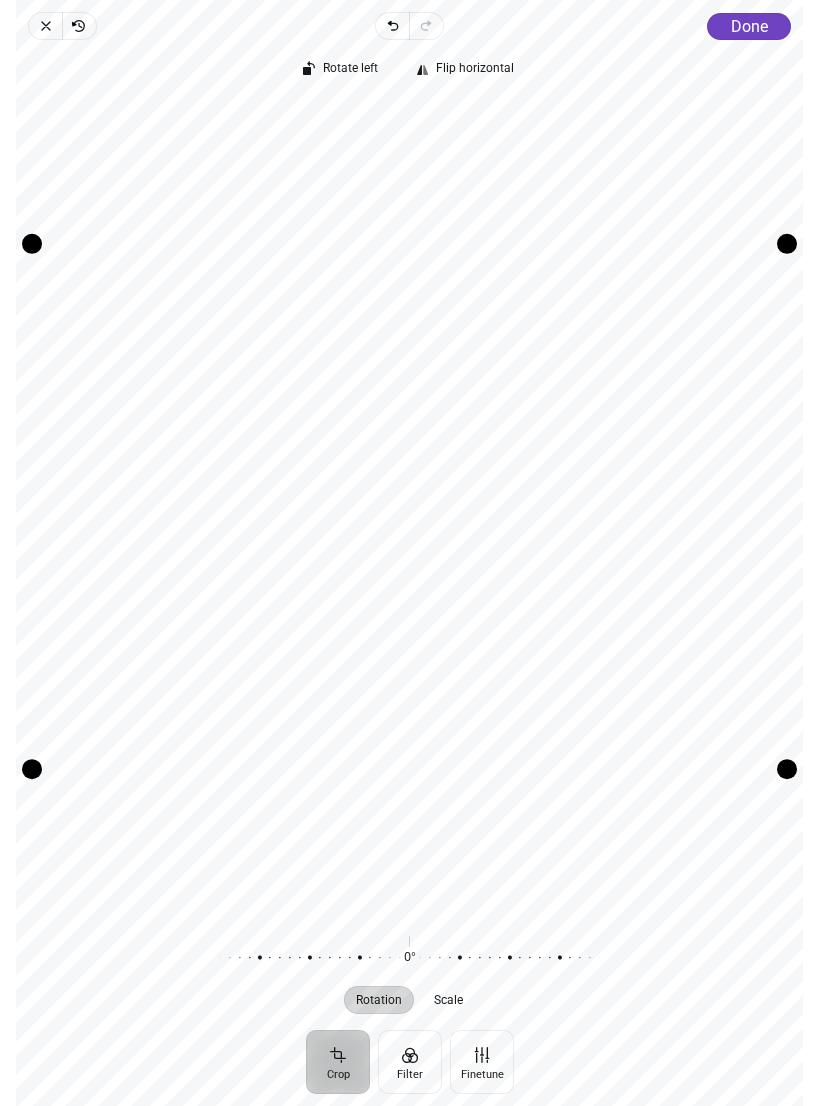 click on "Done" 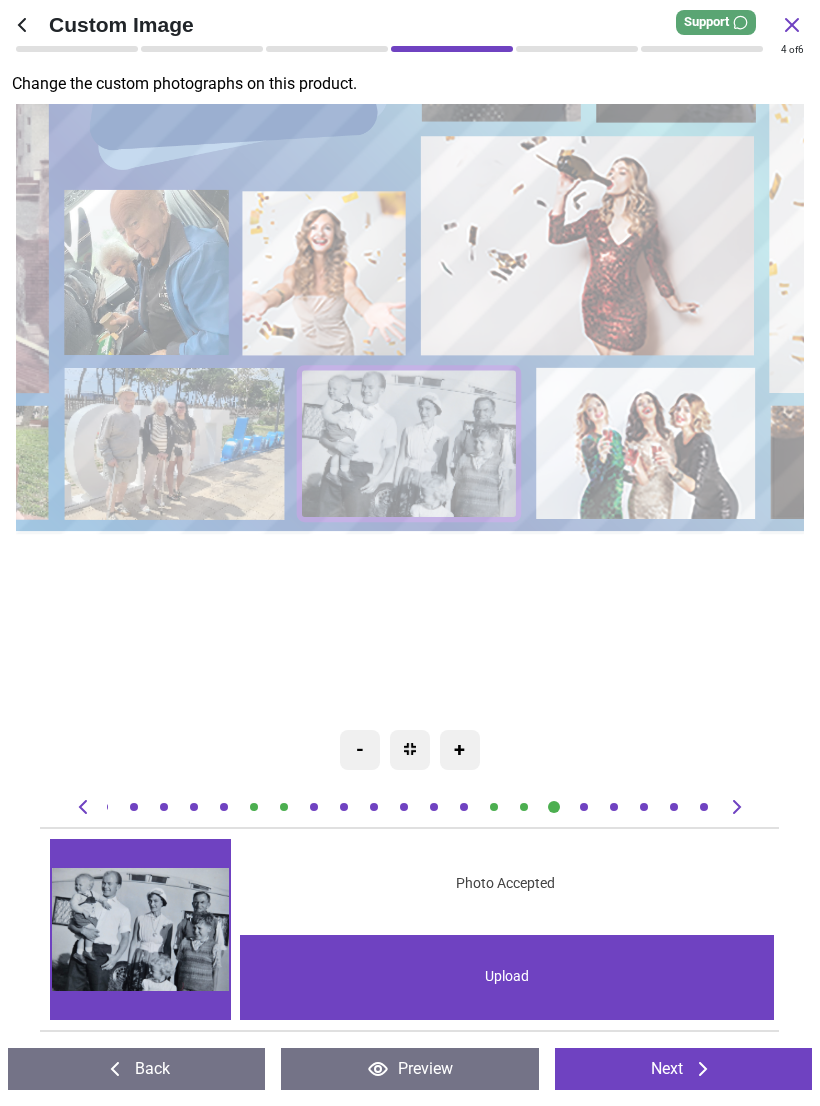 click 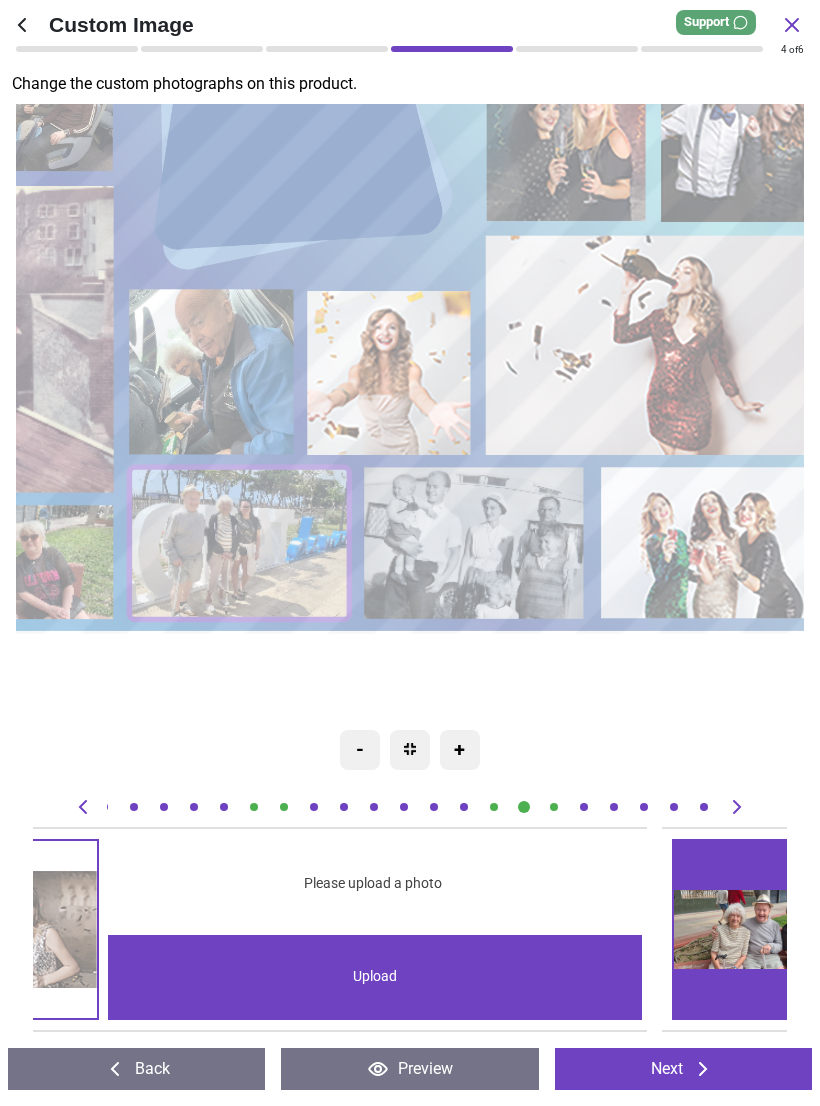 scroll, scrollTop: 0, scrollLeft: 8298, axis: horizontal 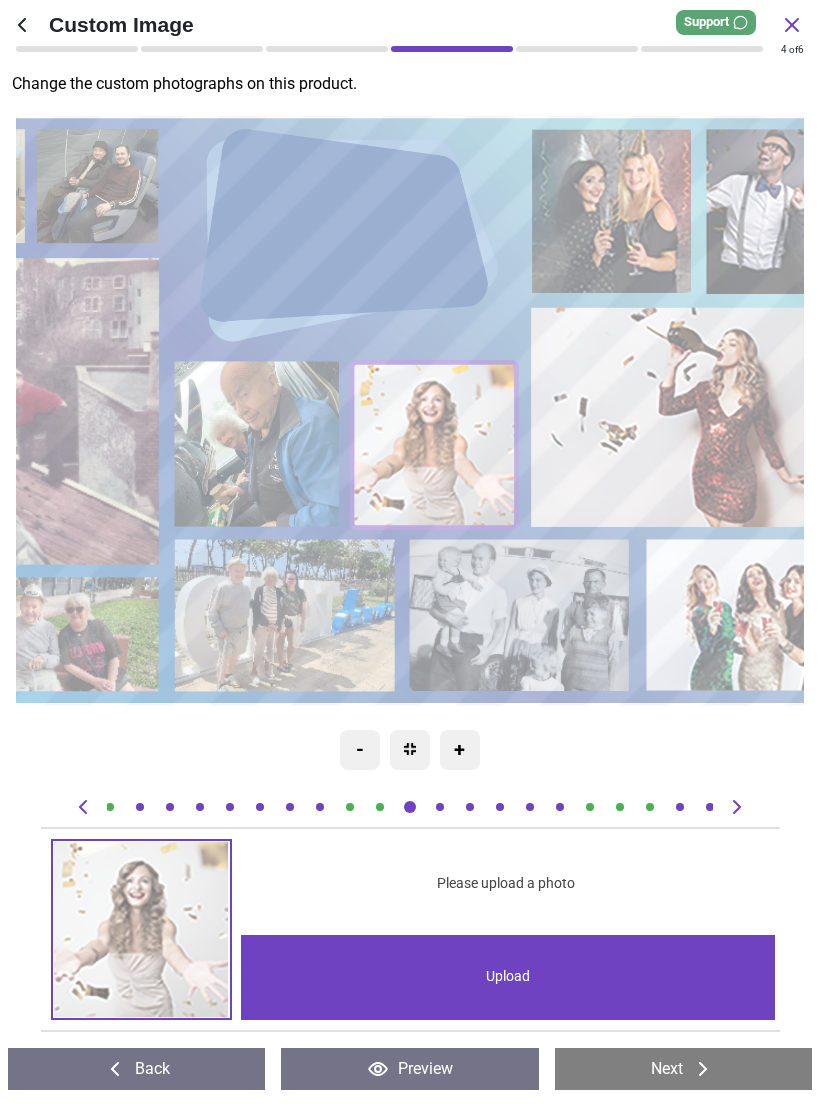 click 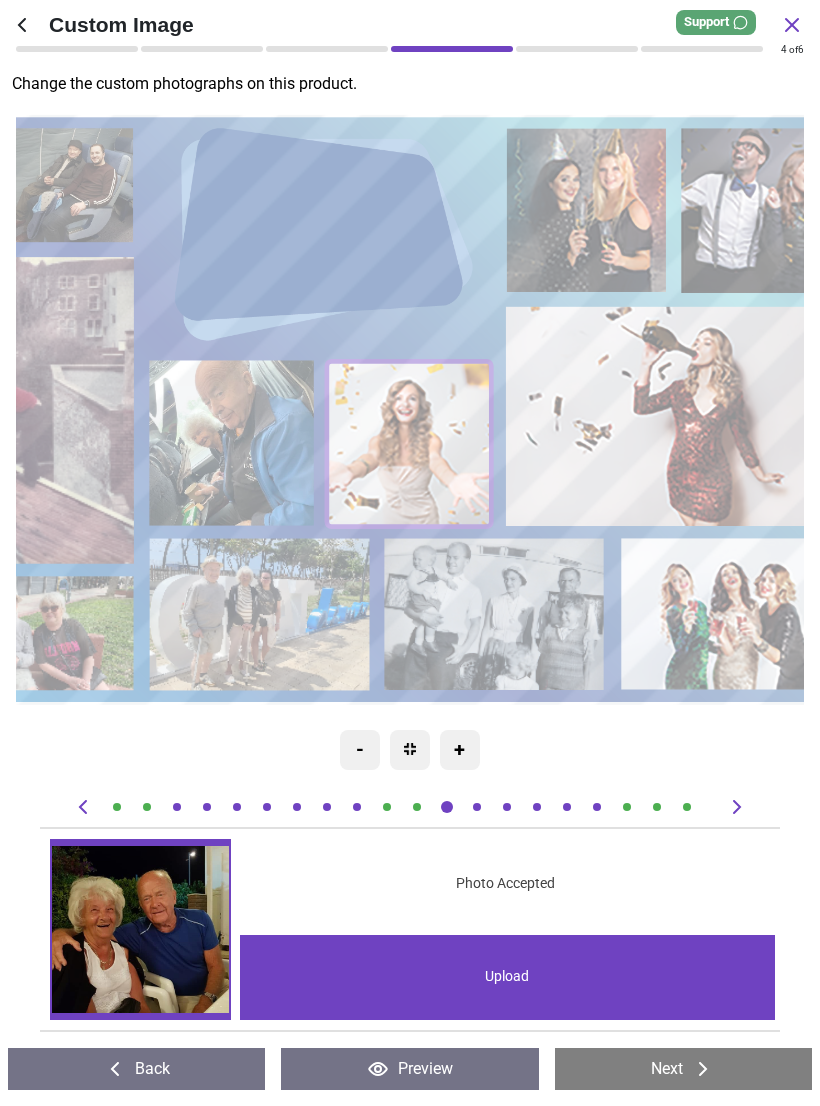 scroll, scrollTop: 0, scrollLeft: 0, axis: both 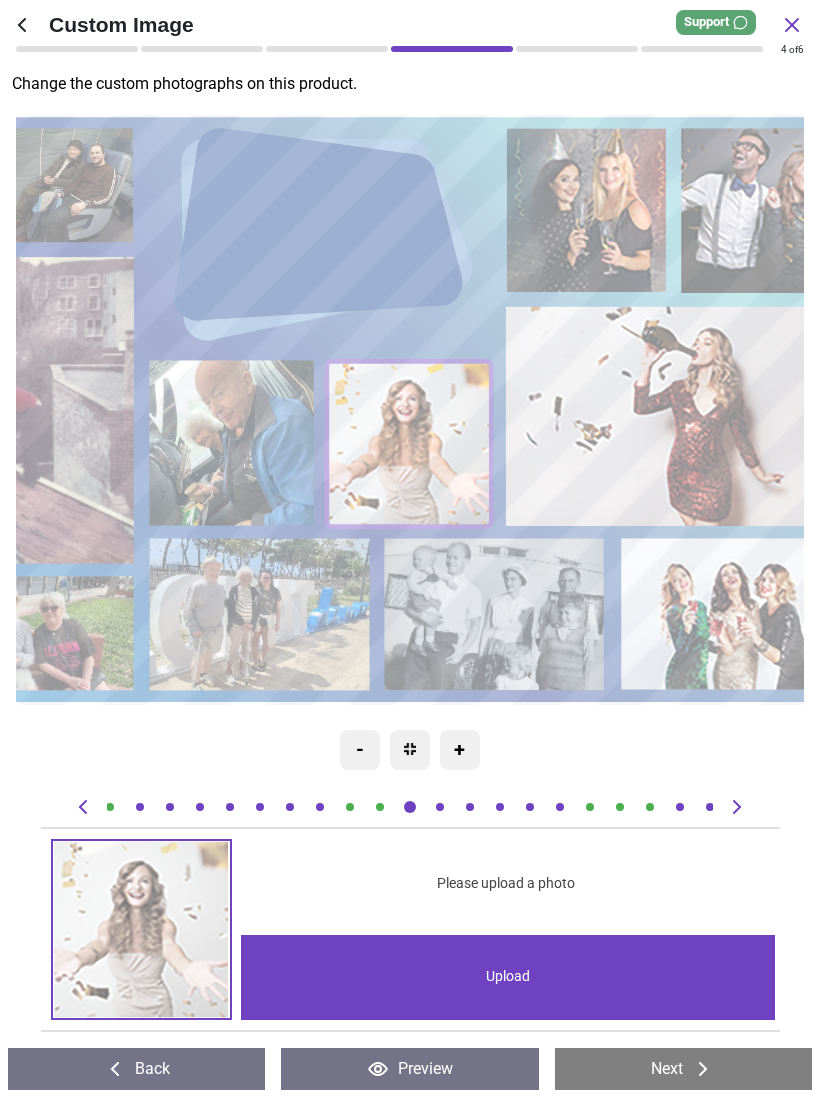 click 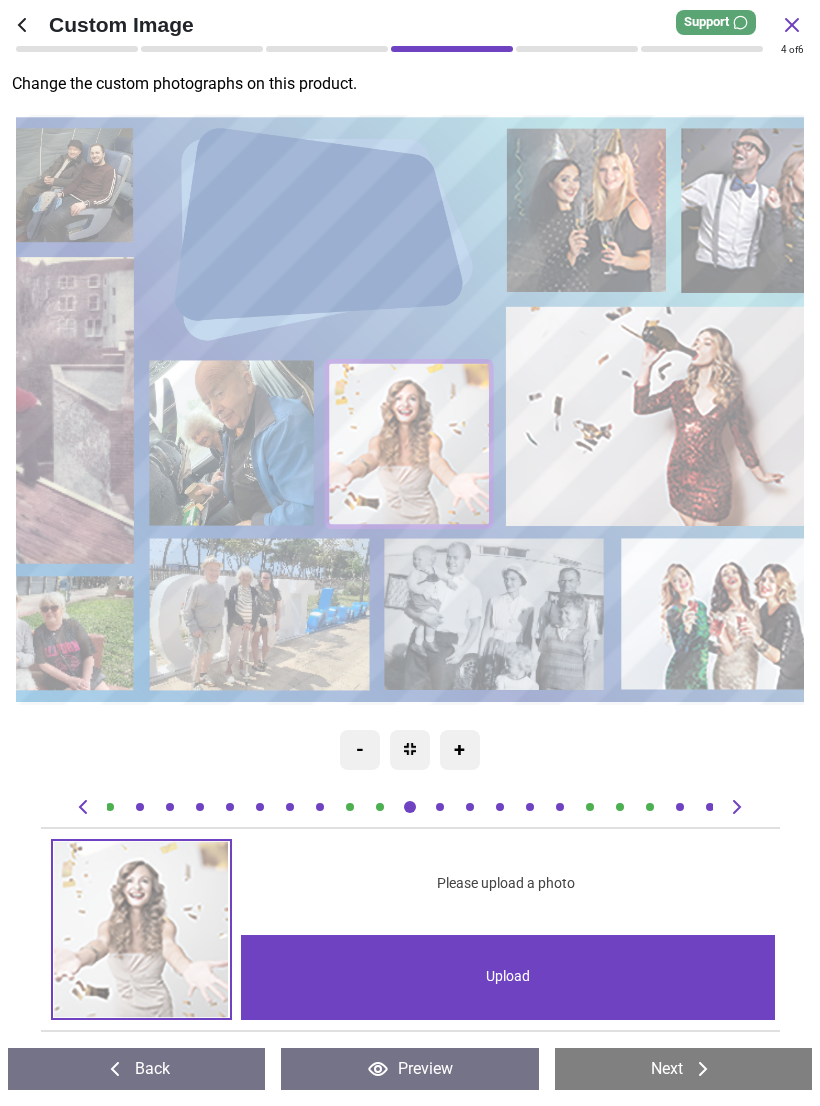 click on "Upload" at bounding box center [508, 977] 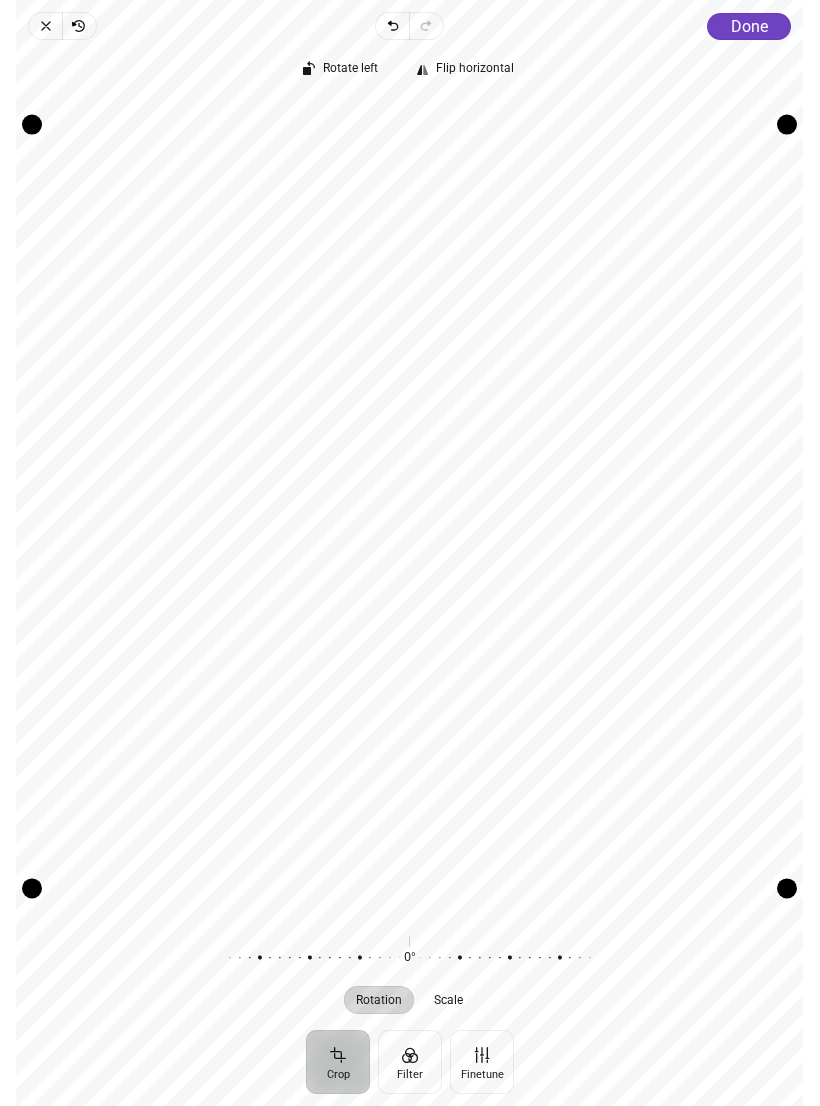 click on "Done" at bounding box center [749, 26] 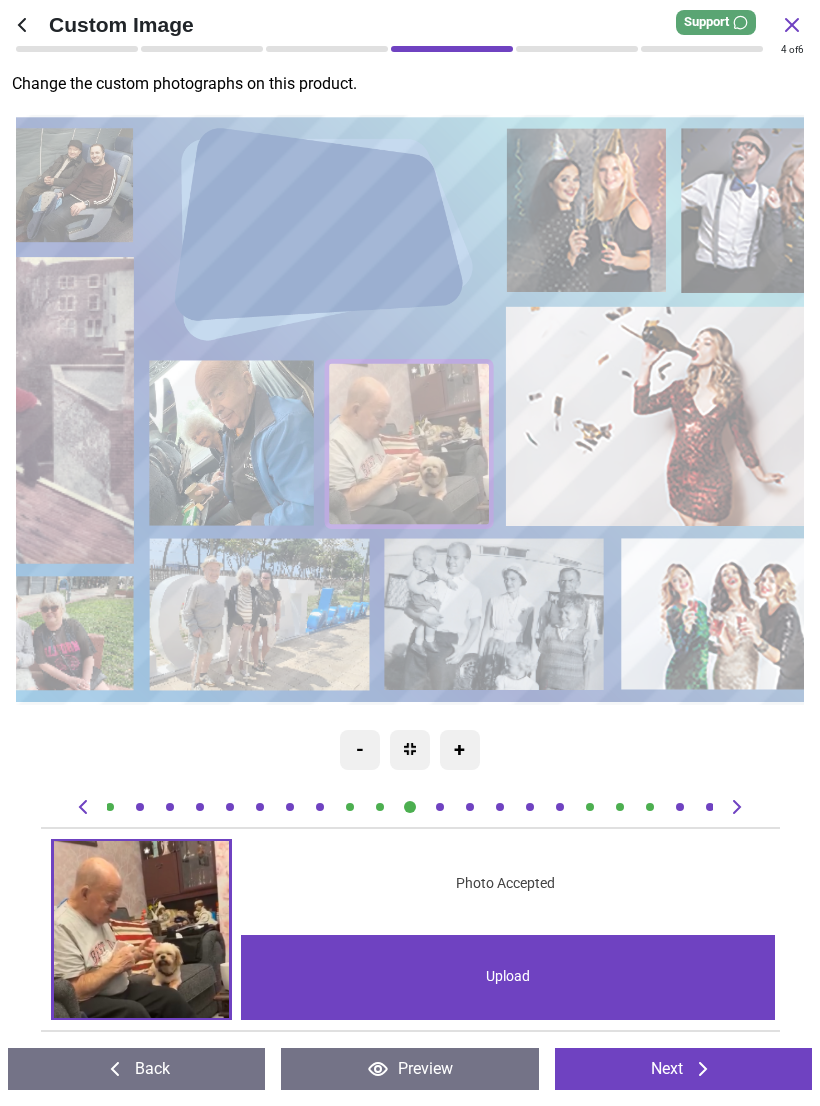 click 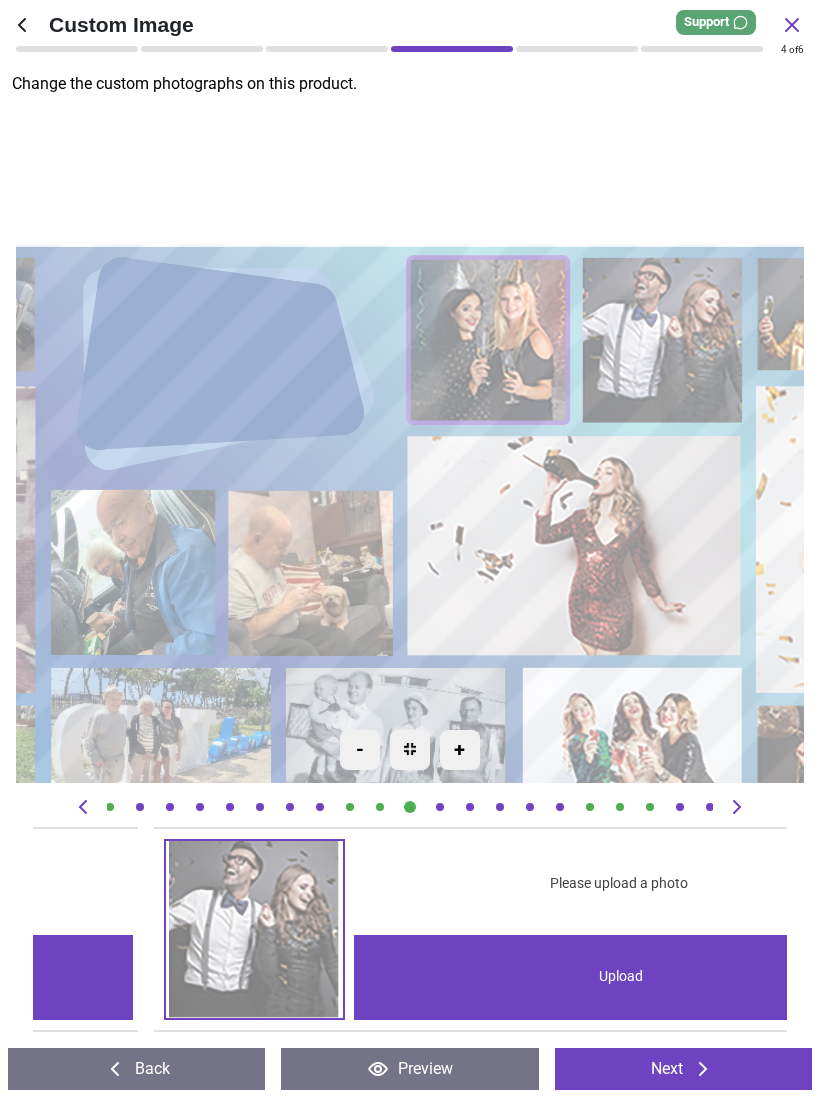 scroll, scrollTop: 0, scrollLeft: 1509, axis: horizontal 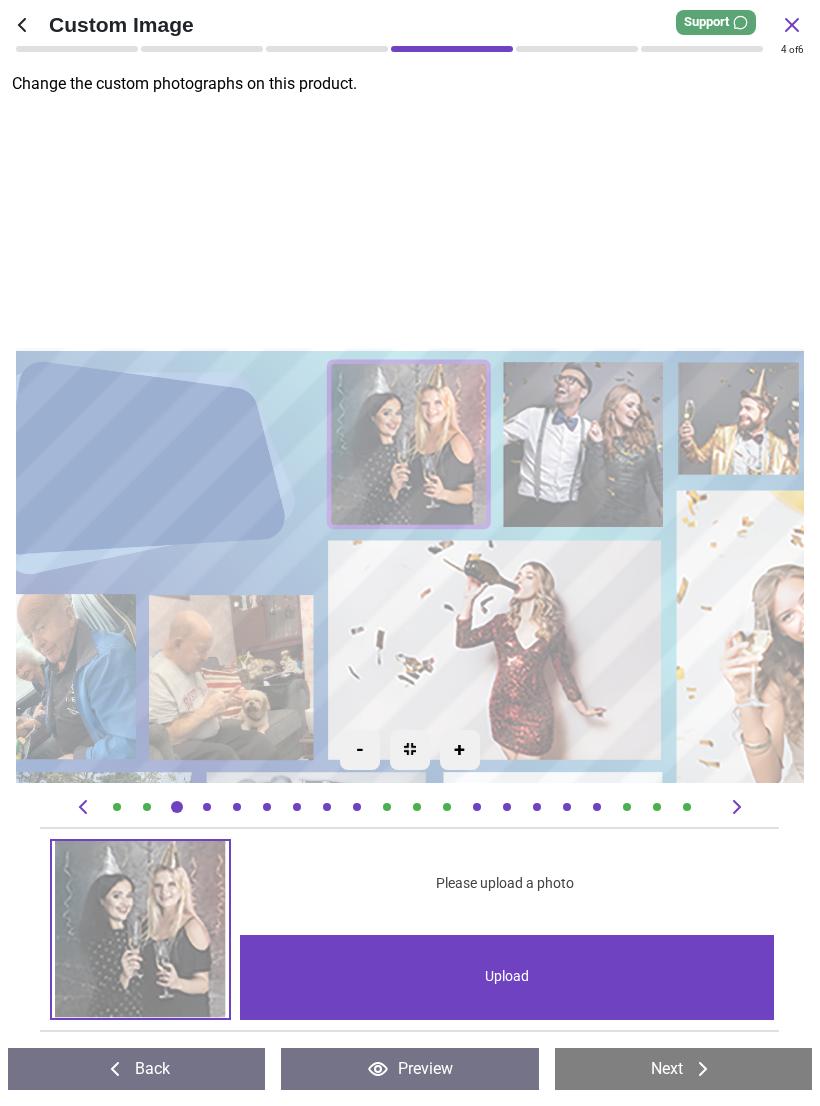 click on "Upload" at bounding box center (507, 977) 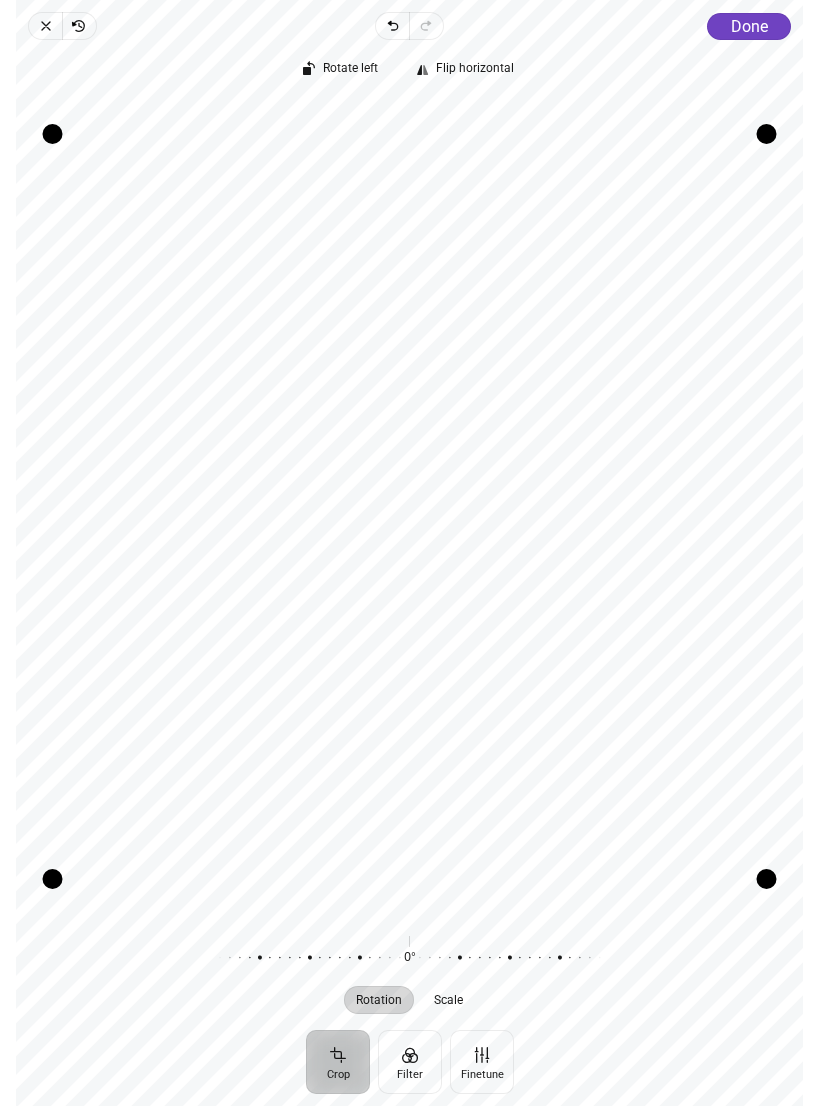 click on "Done" at bounding box center (749, 26) 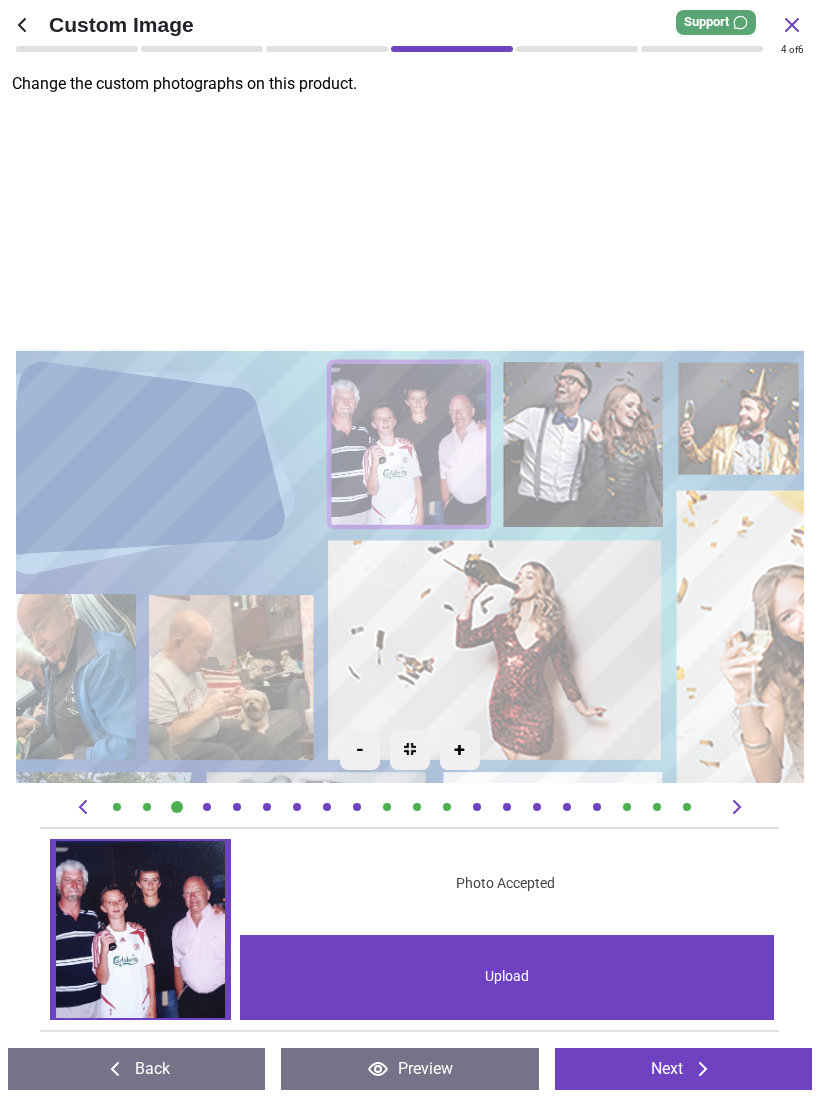 click on "Upload" at bounding box center [507, 977] 